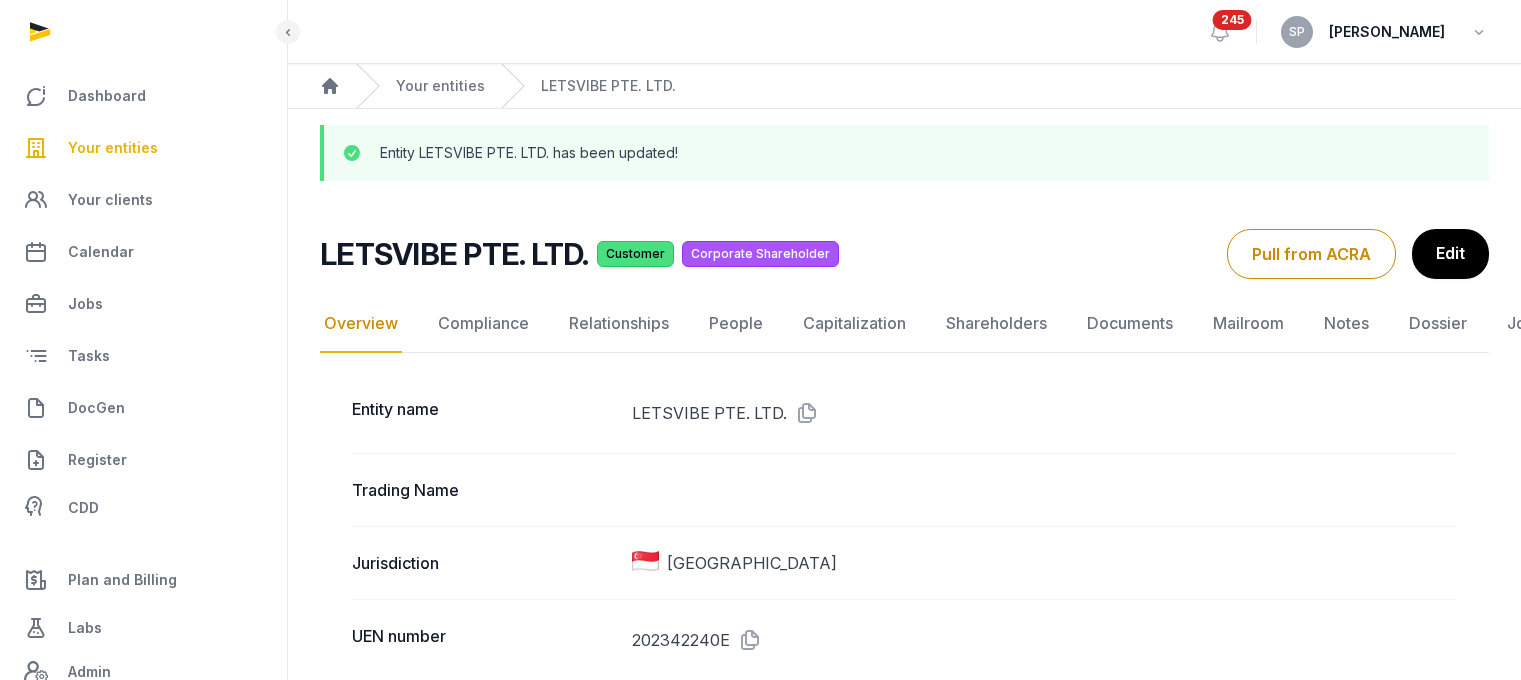 scroll, scrollTop: 0, scrollLeft: 0, axis: both 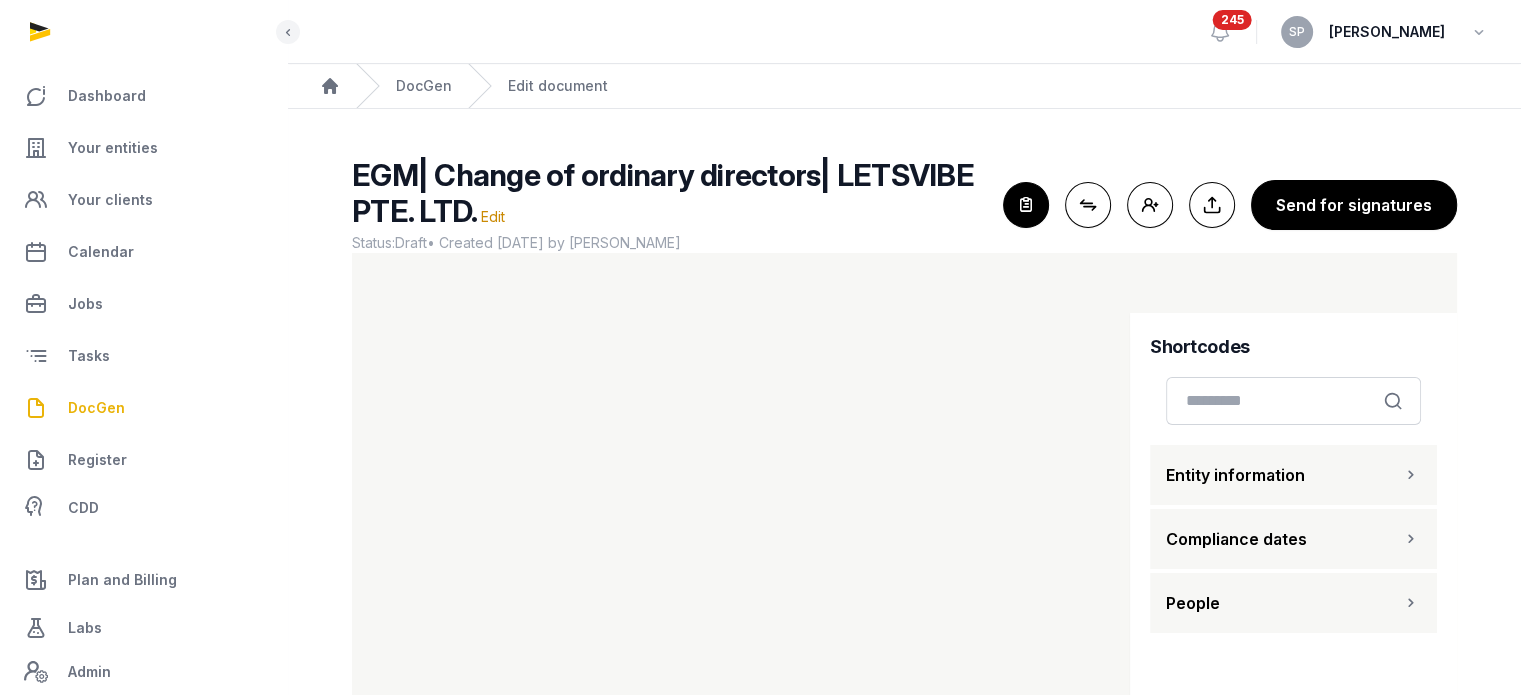 click on "People" at bounding box center (1293, 603) 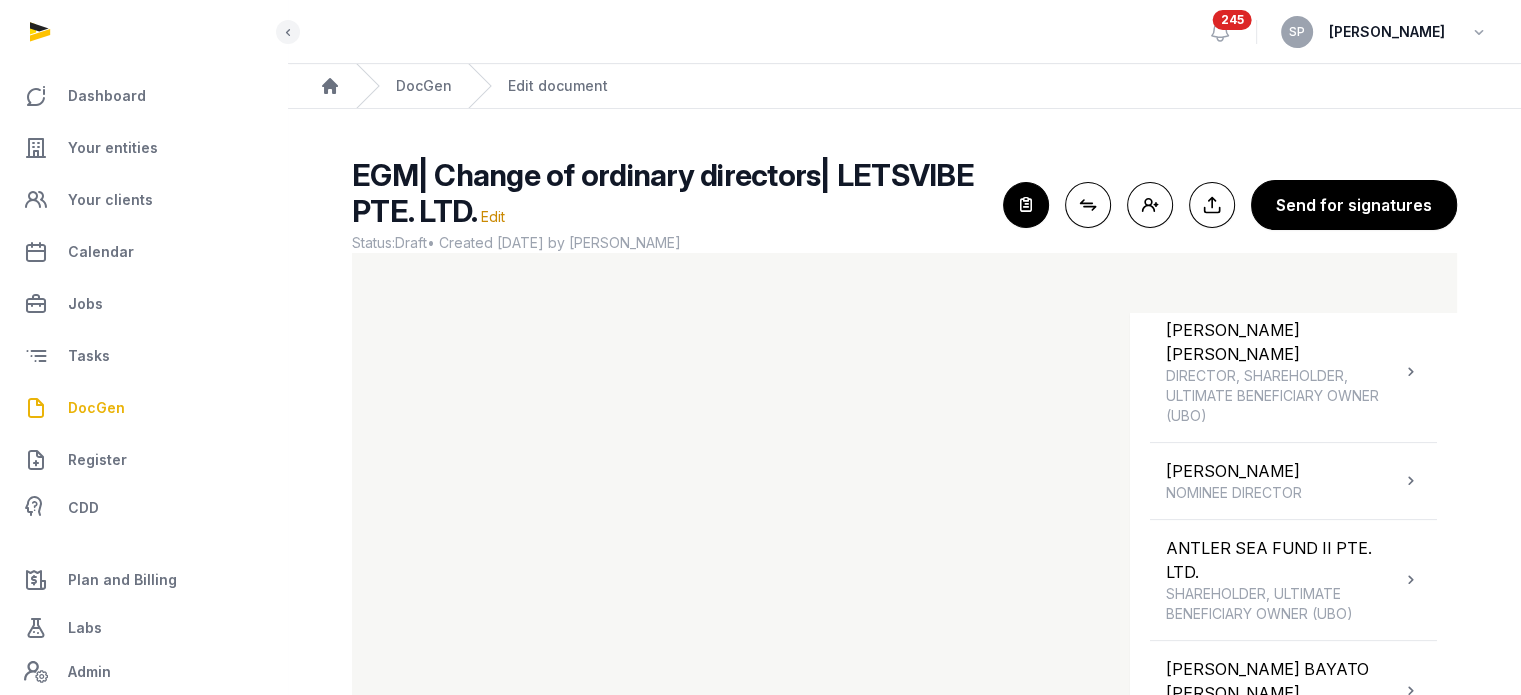 scroll, scrollTop: 658, scrollLeft: 0, axis: vertical 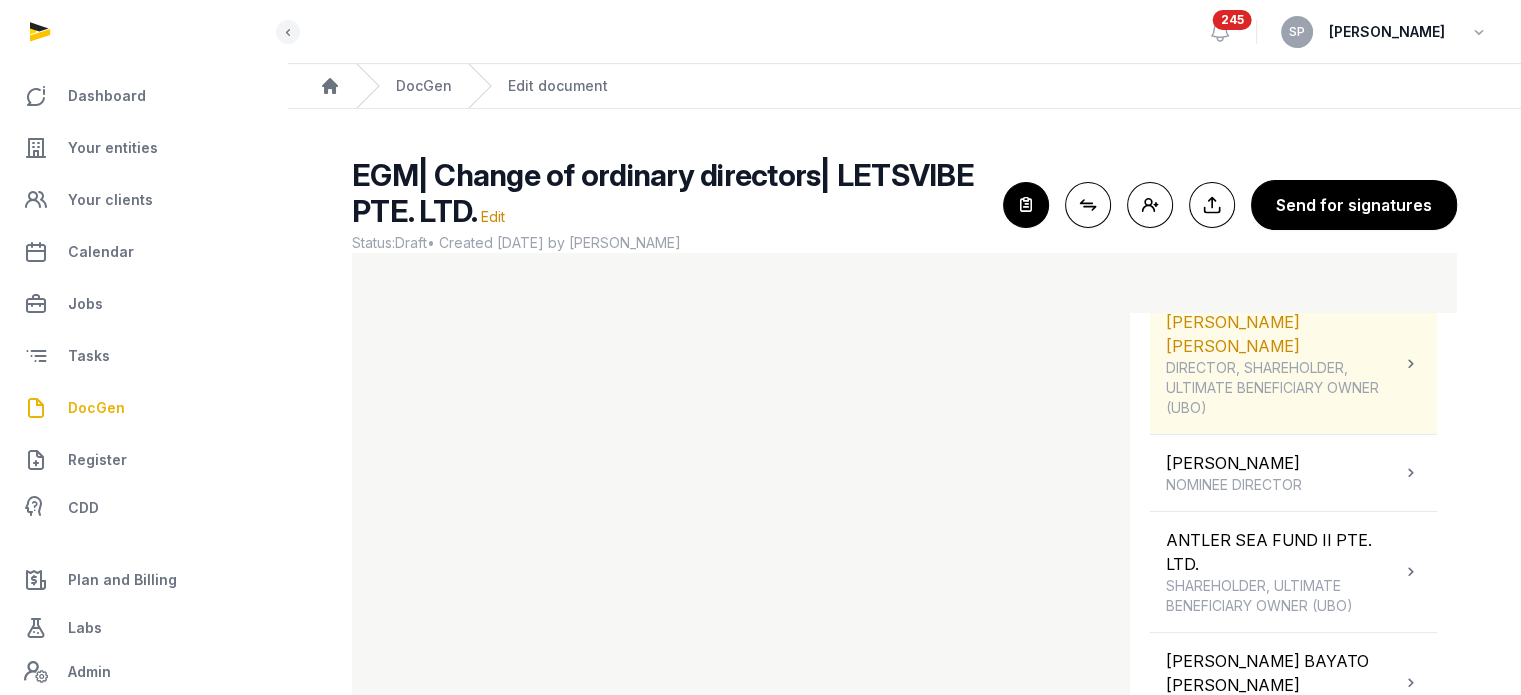 click on "DIRECTOR, SHAREHOLDER, ULTIMATE BENEFICIARY OWNER (UBO)" at bounding box center [1283, 388] 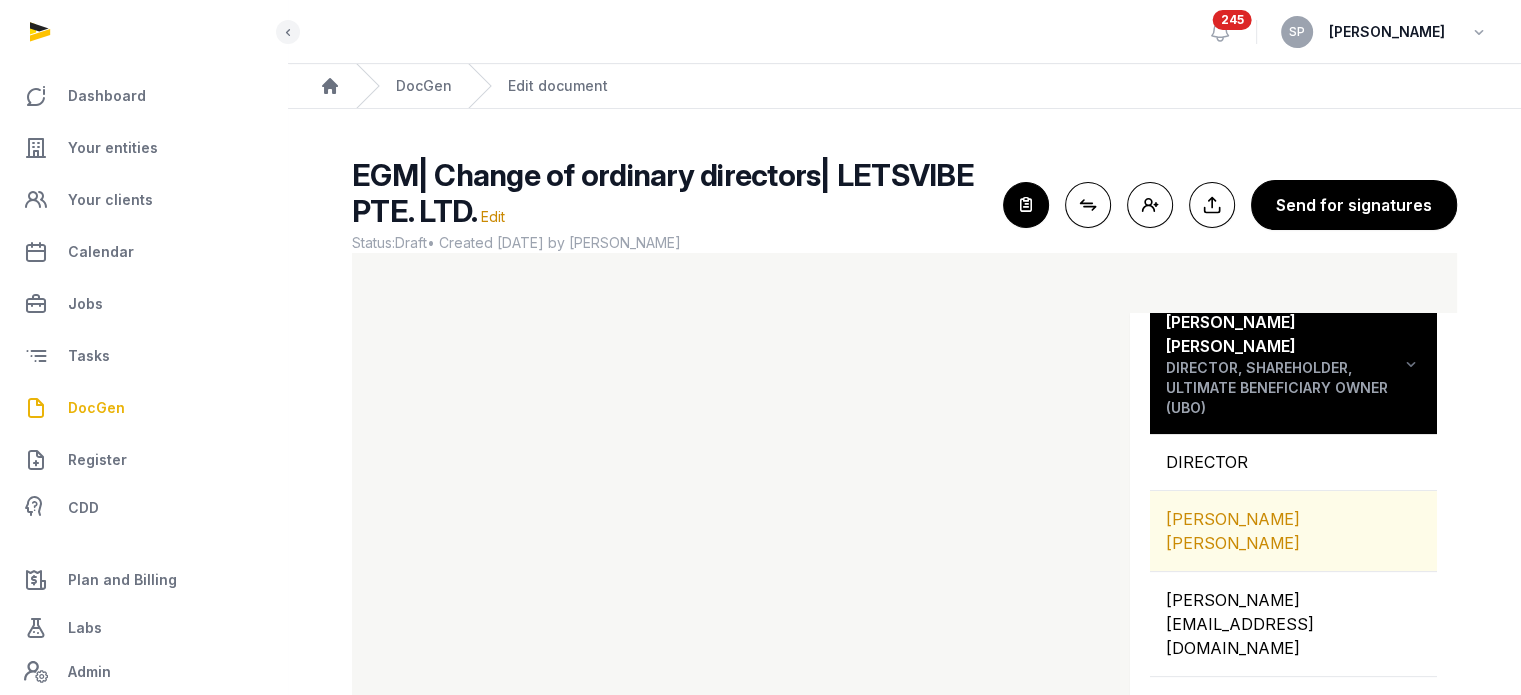 click on "[PERSON_NAME] [PERSON_NAME]" at bounding box center (1293, 531) 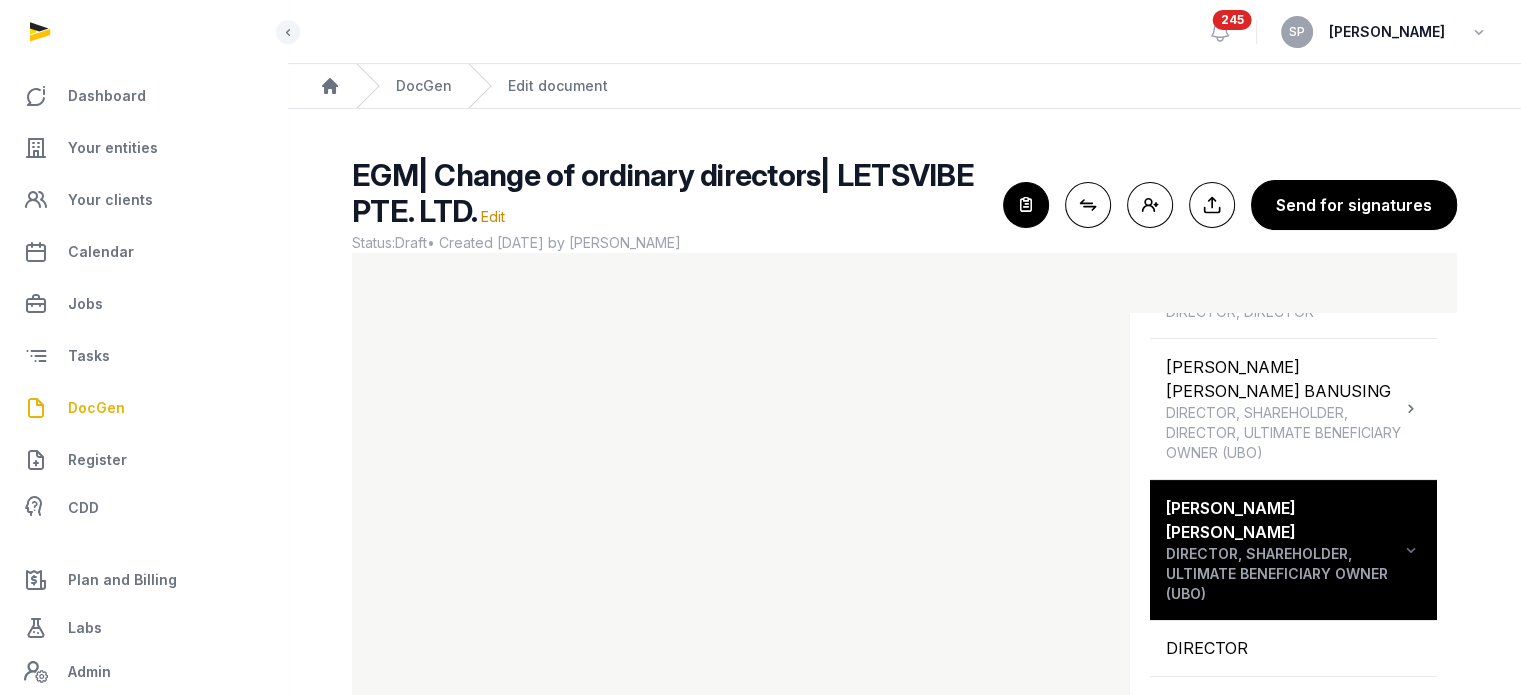 scroll, scrollTop: 477, scrollLeft: 0, axis: vertical 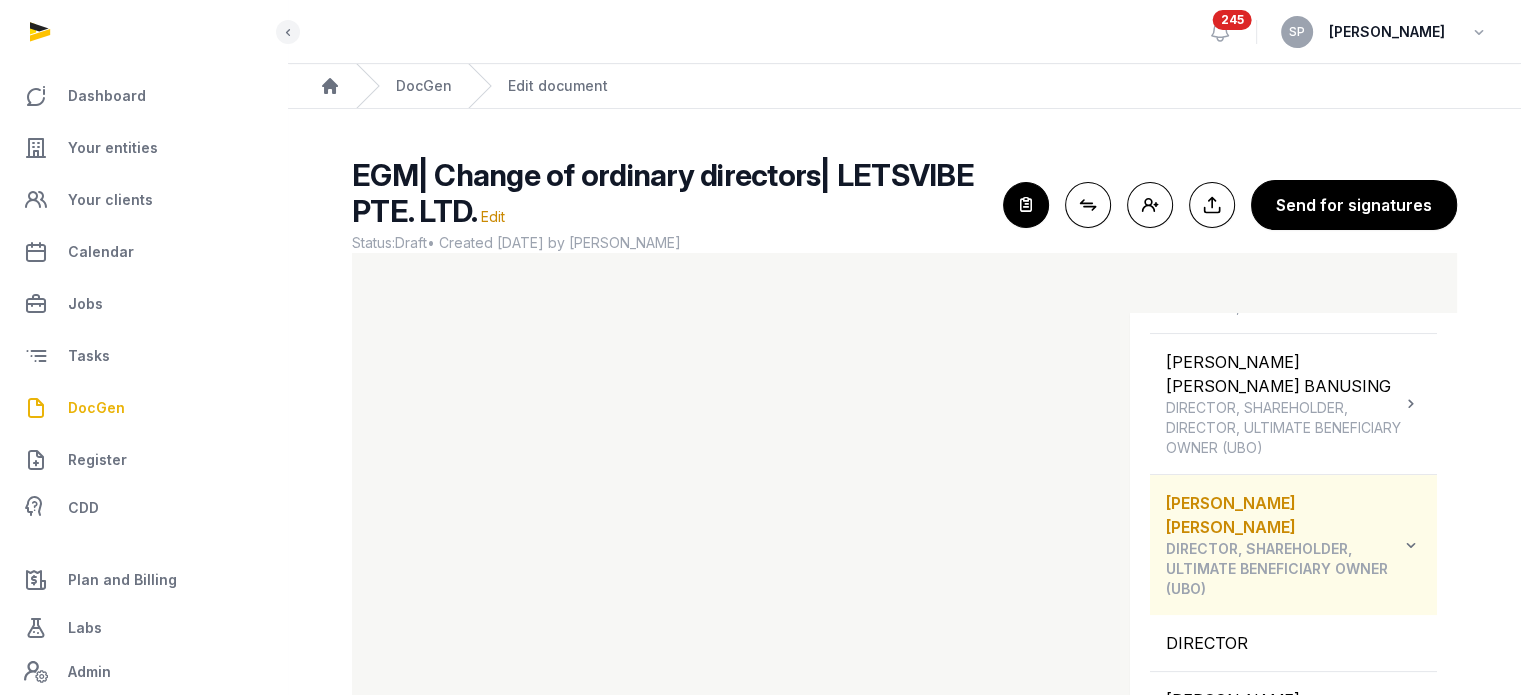 click on "DIRECTOR, SHAREHOLDER, ULTIMATE BENEFICIARY OWNER (UBO)" at bounding box center [1283, 569] 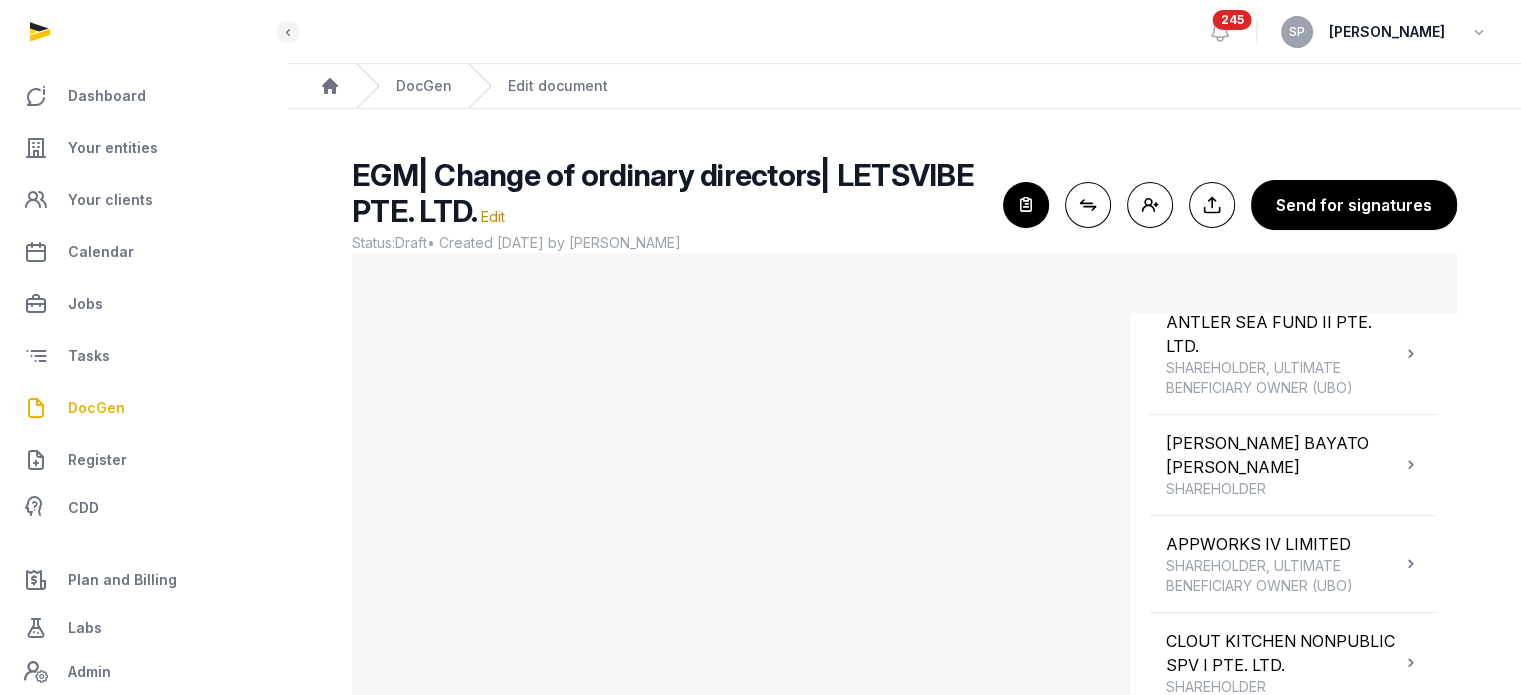 scroll, scrollTop: 891, scrollLeft: 0, axis: vertical 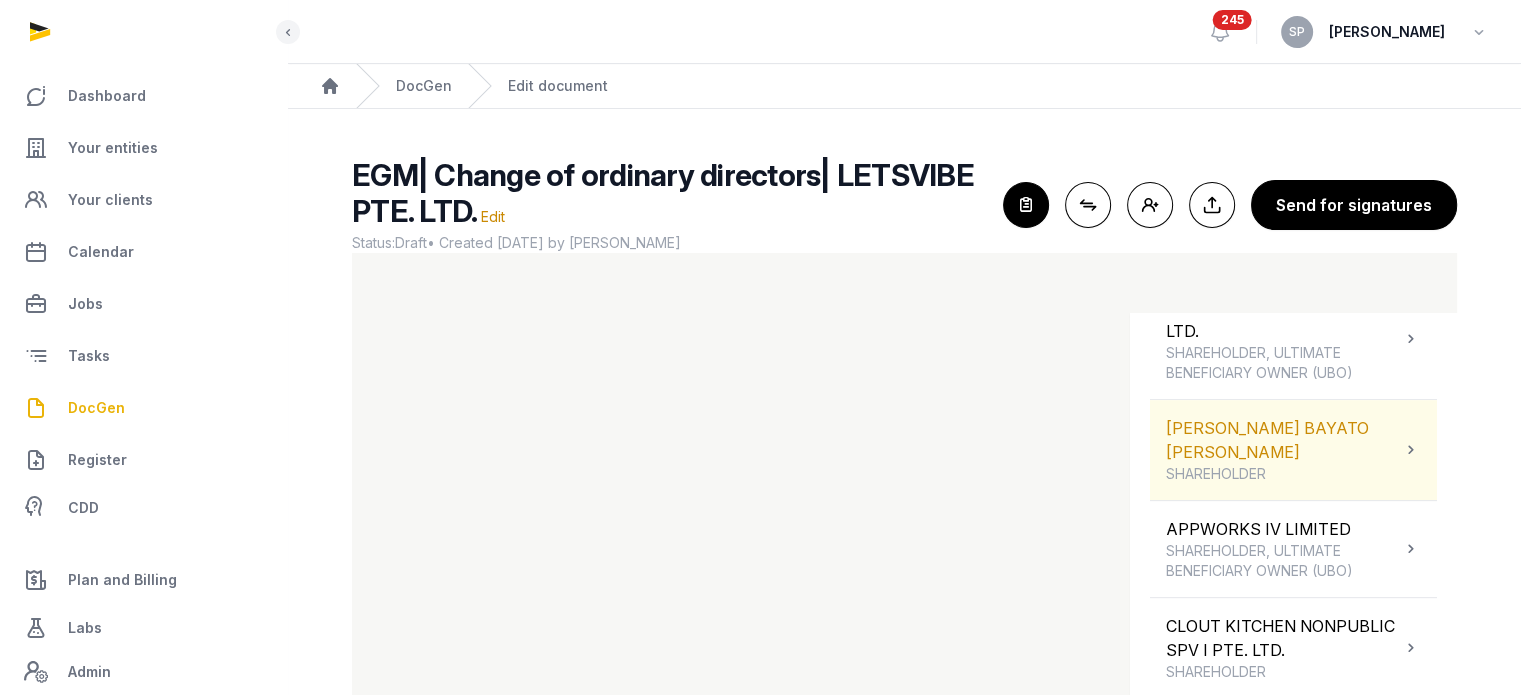 click at bounding box center [1411, 450] 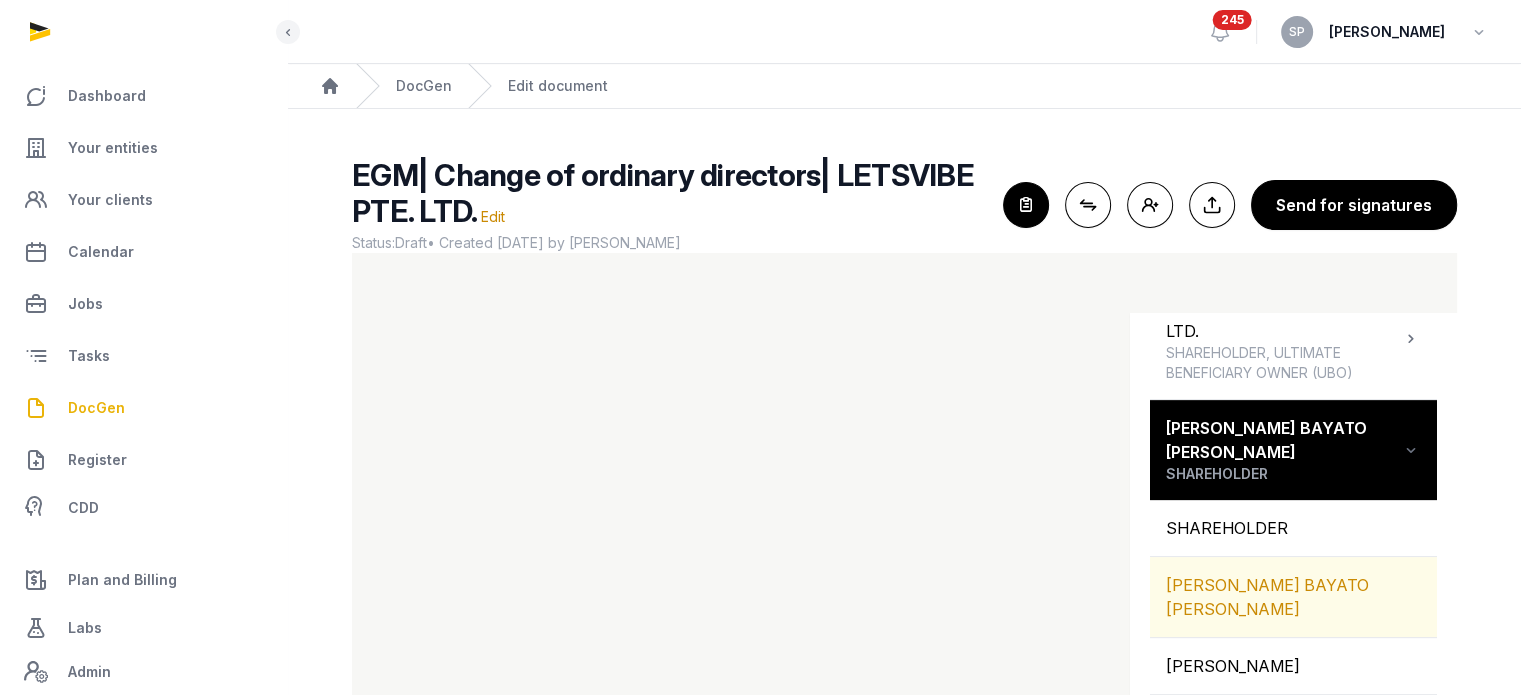 click on "[PERSON_NAME] BAYATO [PERSON_NAME]" at bounding box center [1293, 597] 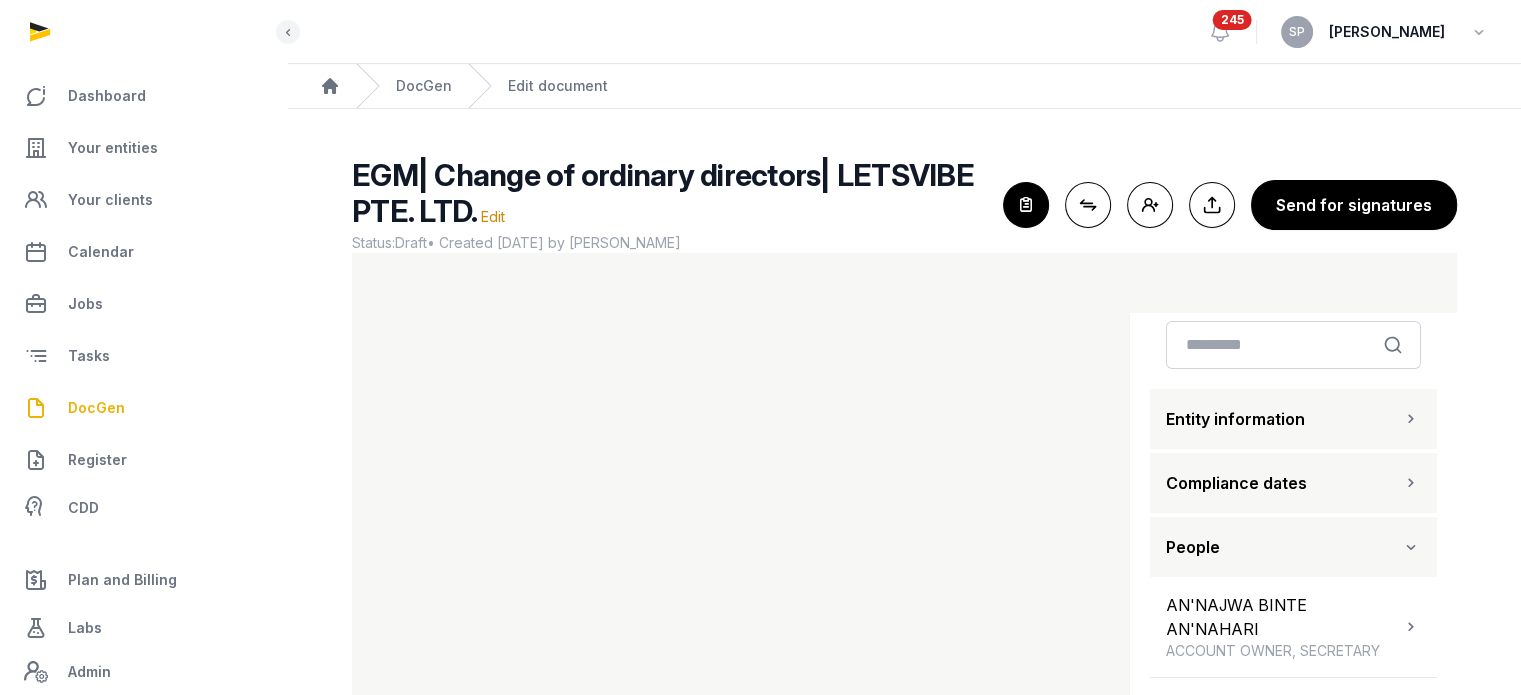 scroll, scrollTop: 35, scrollLeft: 0, axis: vertical 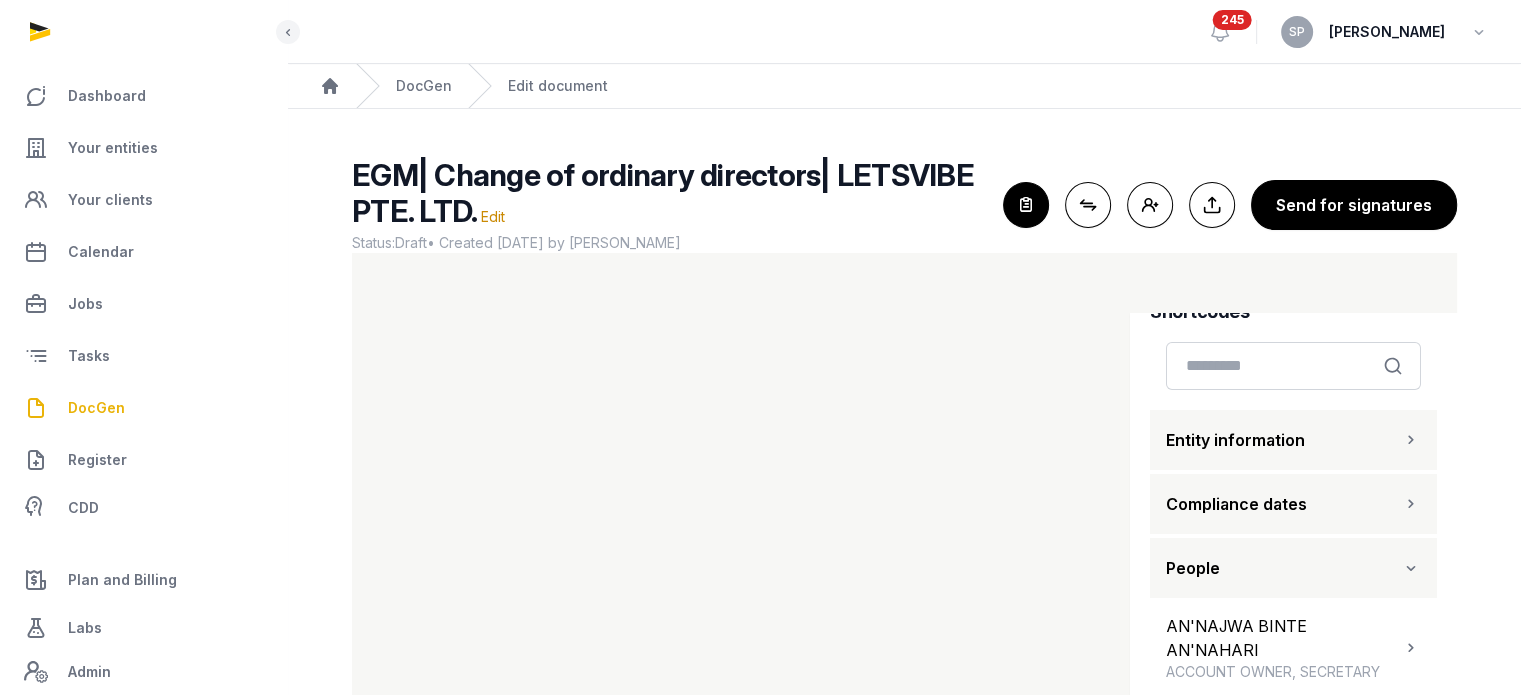 click on "Entity information" at bounding box center (1293, 440) 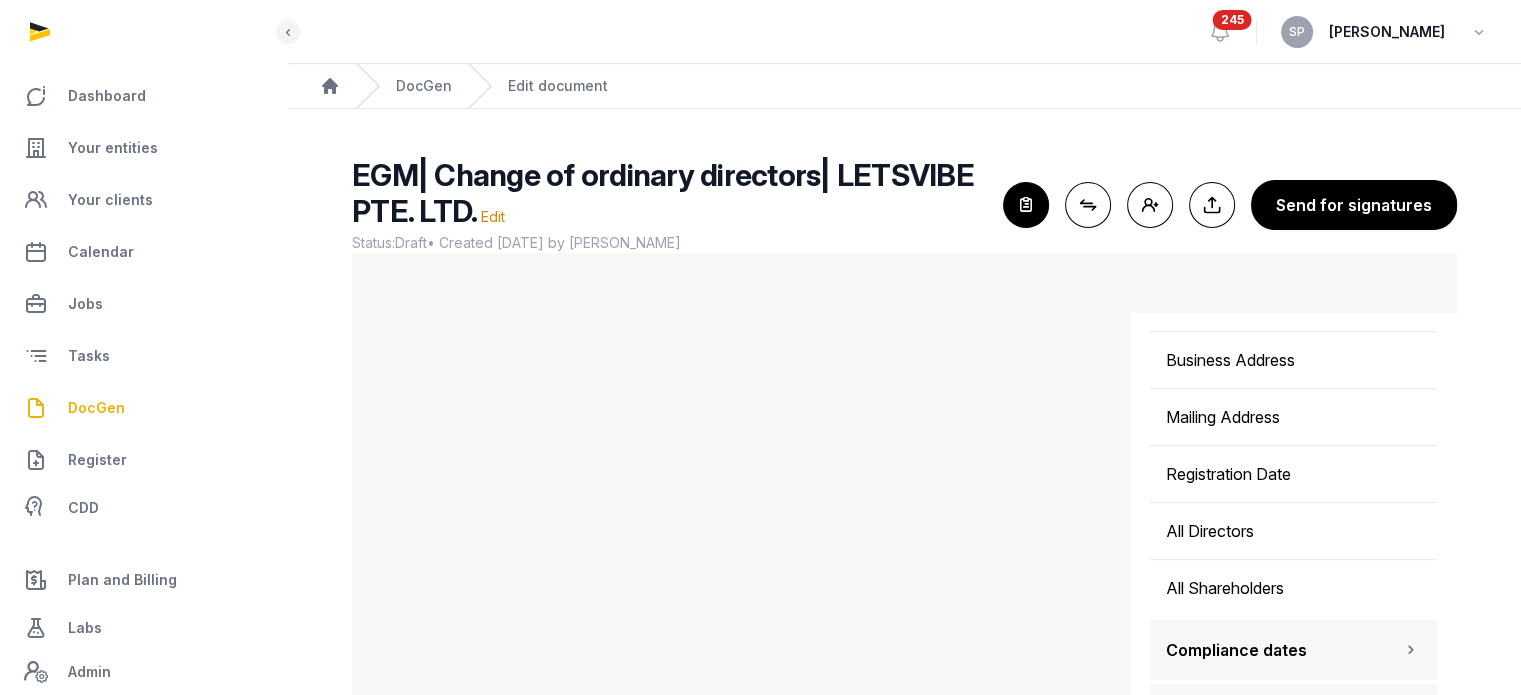 scroll, scrollTop: 769, scrollLeft: 0, axis: vertical 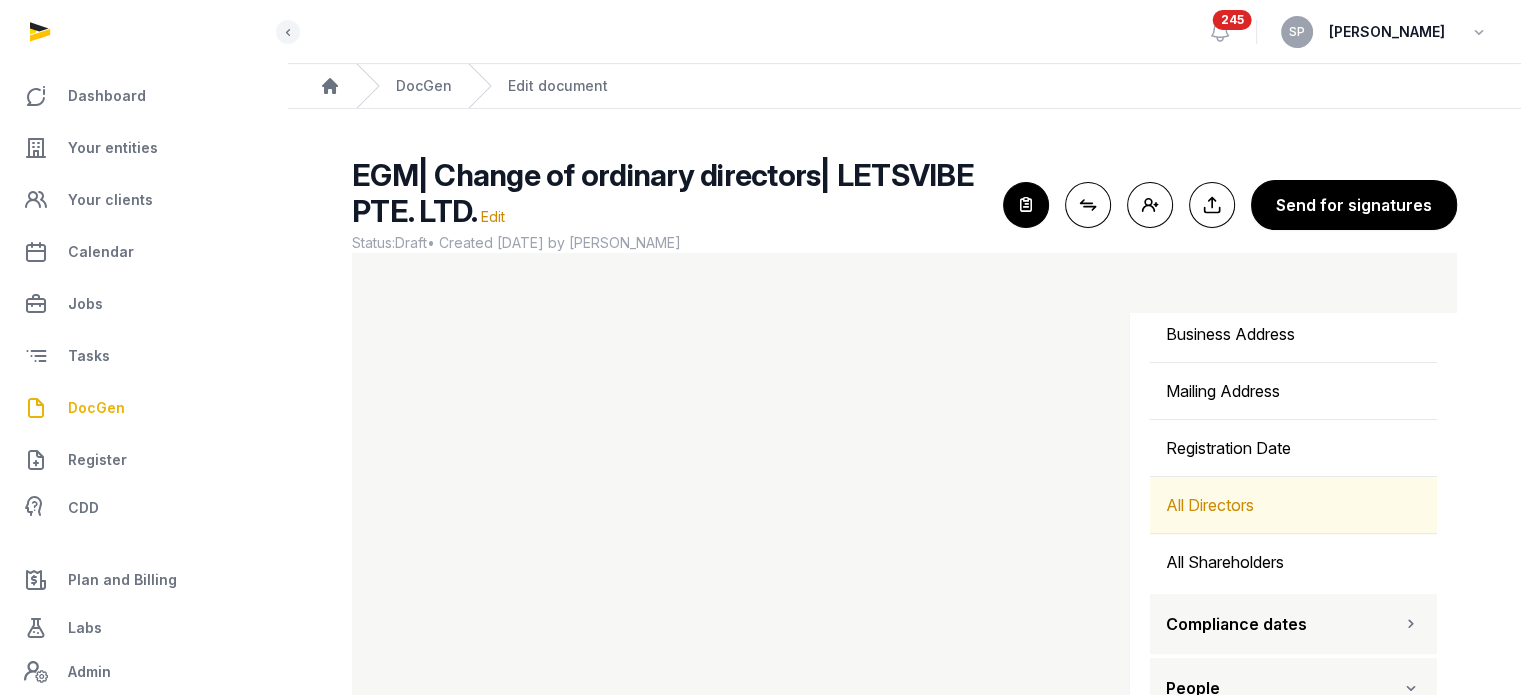 click on "All Directors" at bounding box center [1293, 505] 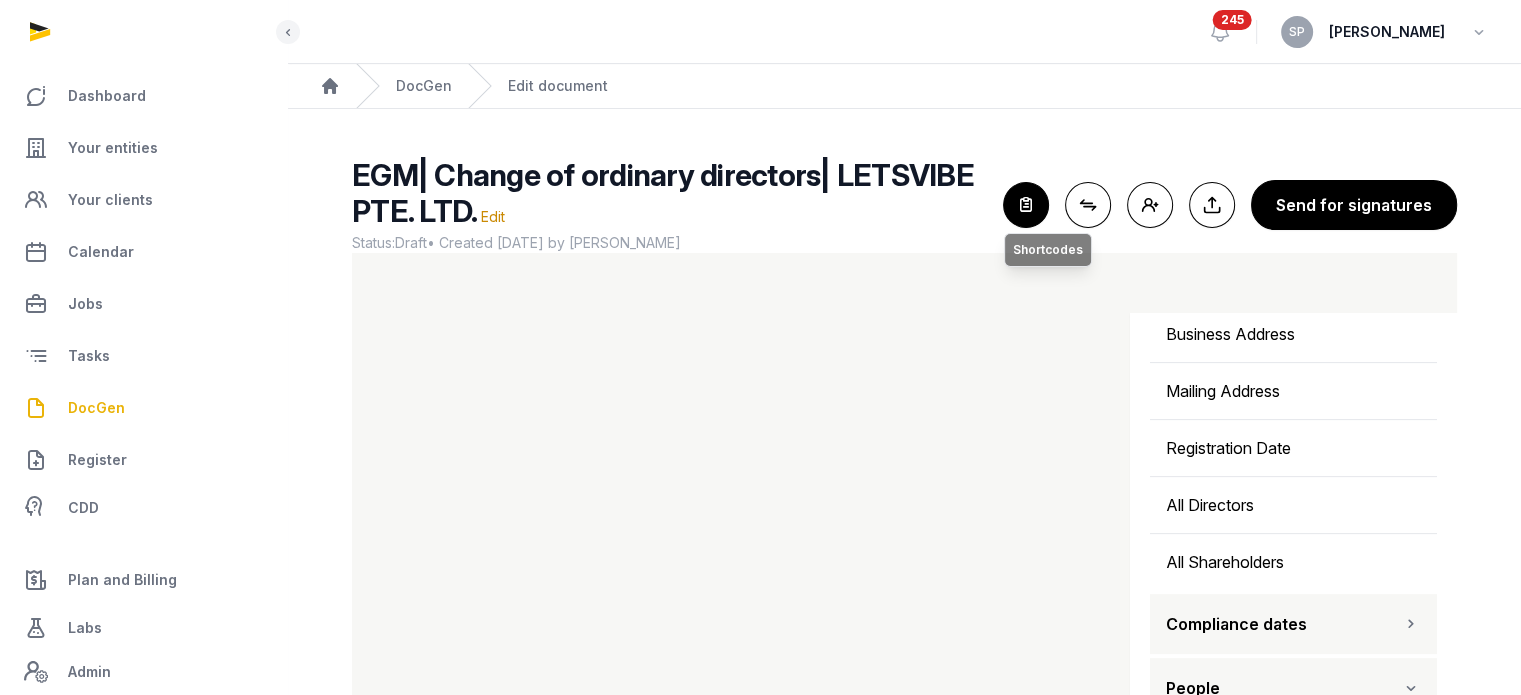 click at bounding box center [1026, 205] 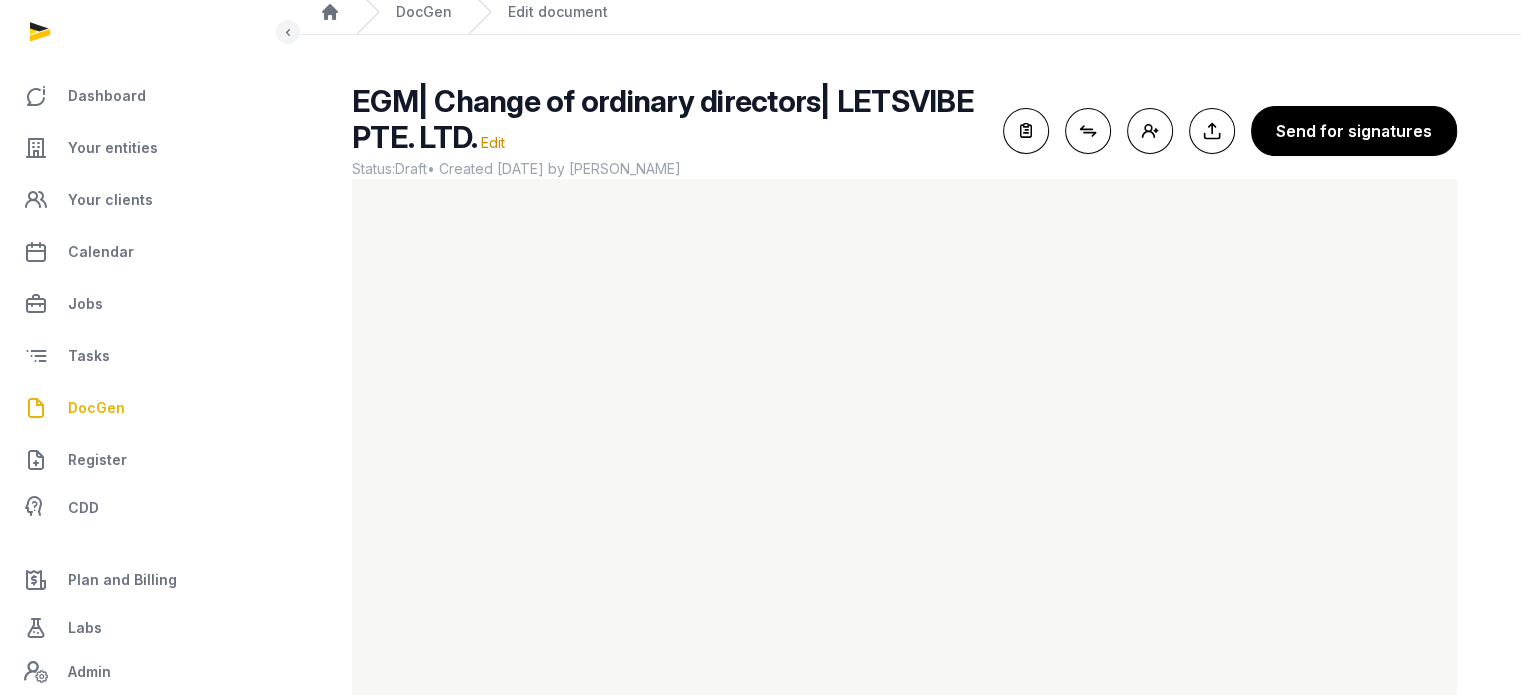 scroll, scrollTop: 119, scrollLeft: 0, axis: vertical 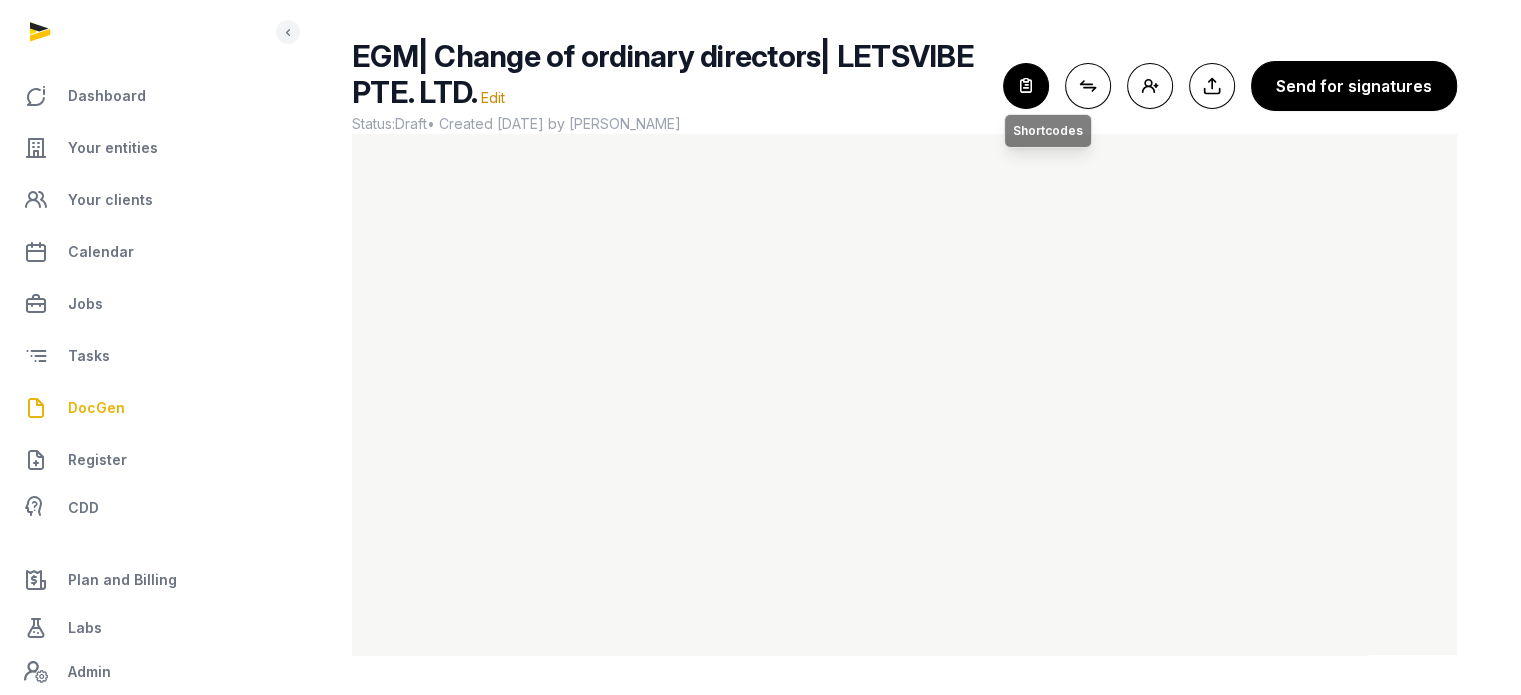 click at bounding box center (1026, 86) 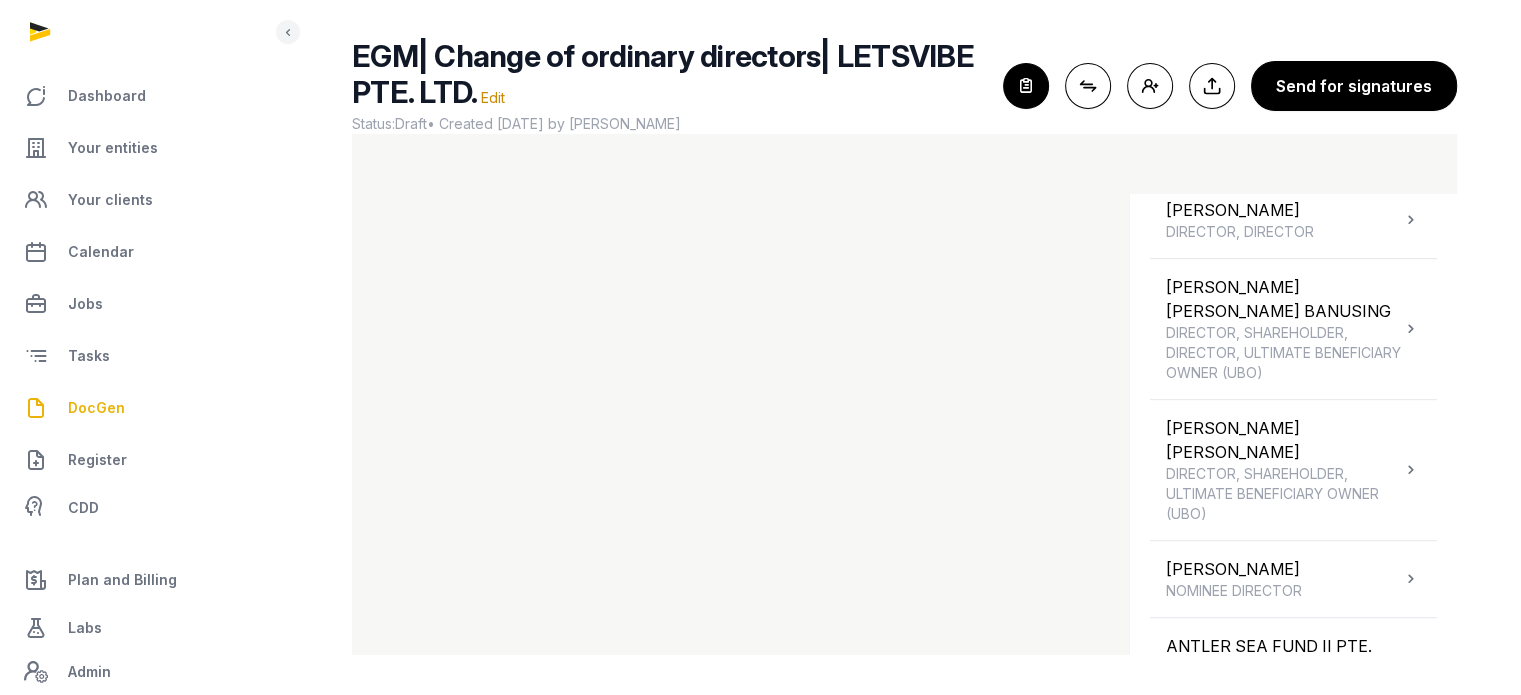scroll, scrollTop: 1320, scrollLeft: 0, axis: vertical 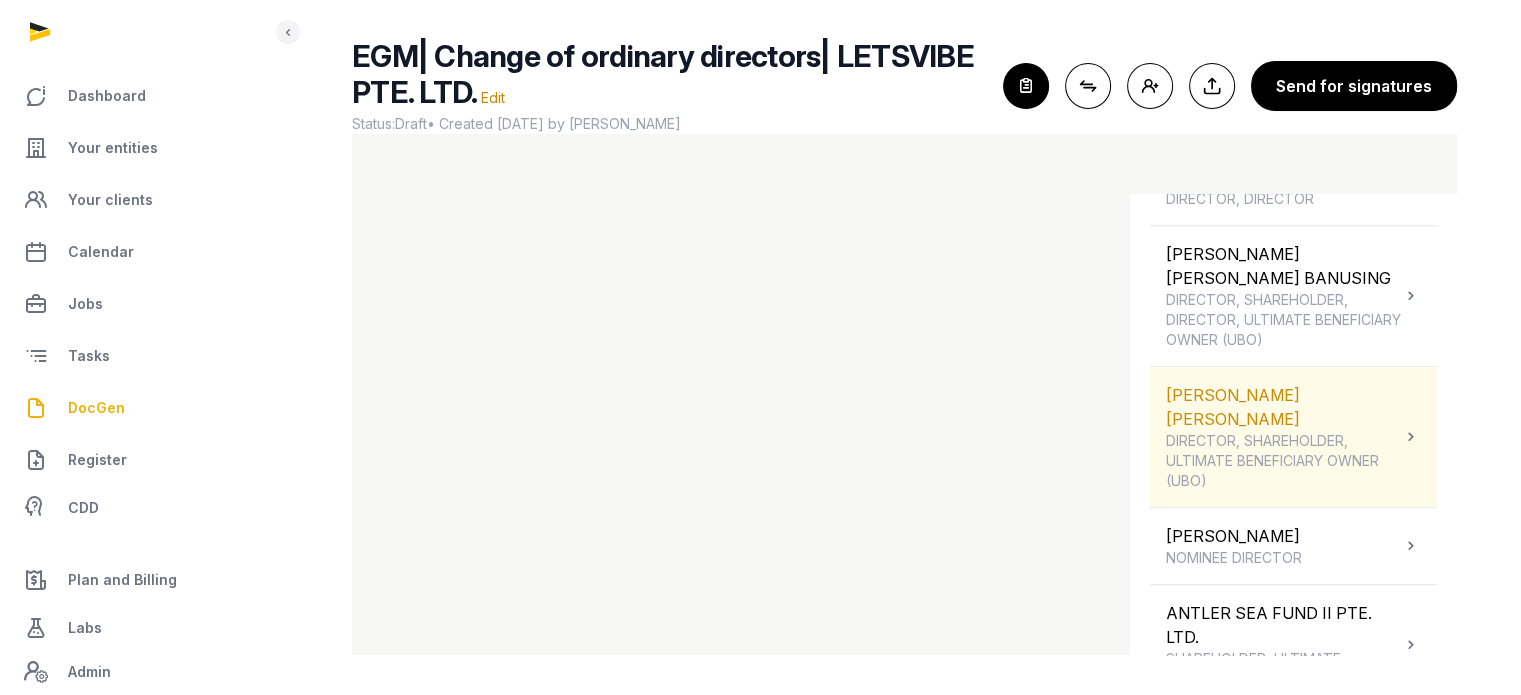 click on "DIRECTOR, SHAREHOLDER, ULTIMATE BENEFICIARY OWNER (UBO)" at bounding box center (1283, 461) 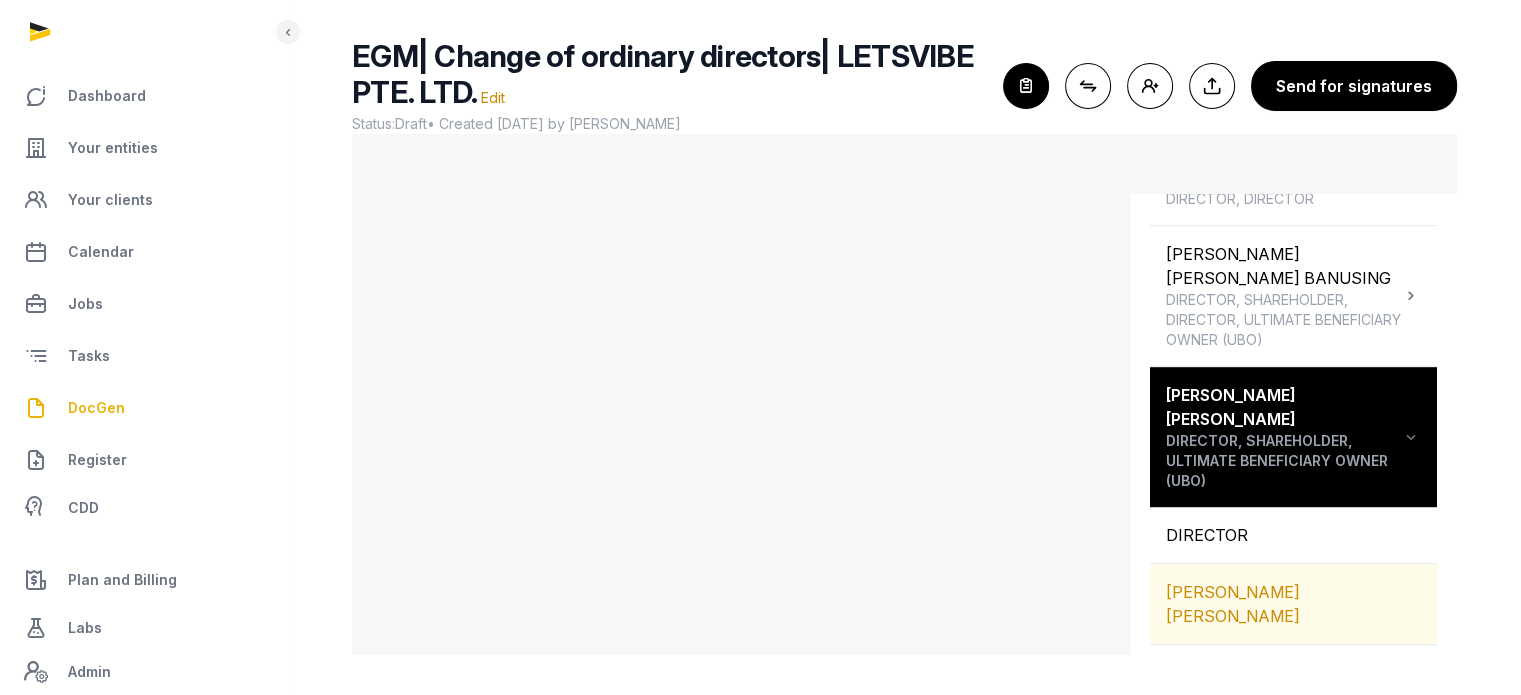 click on "[PERSON_NAME] [PERSON_NAME]" at bounding box center [1293, 604] 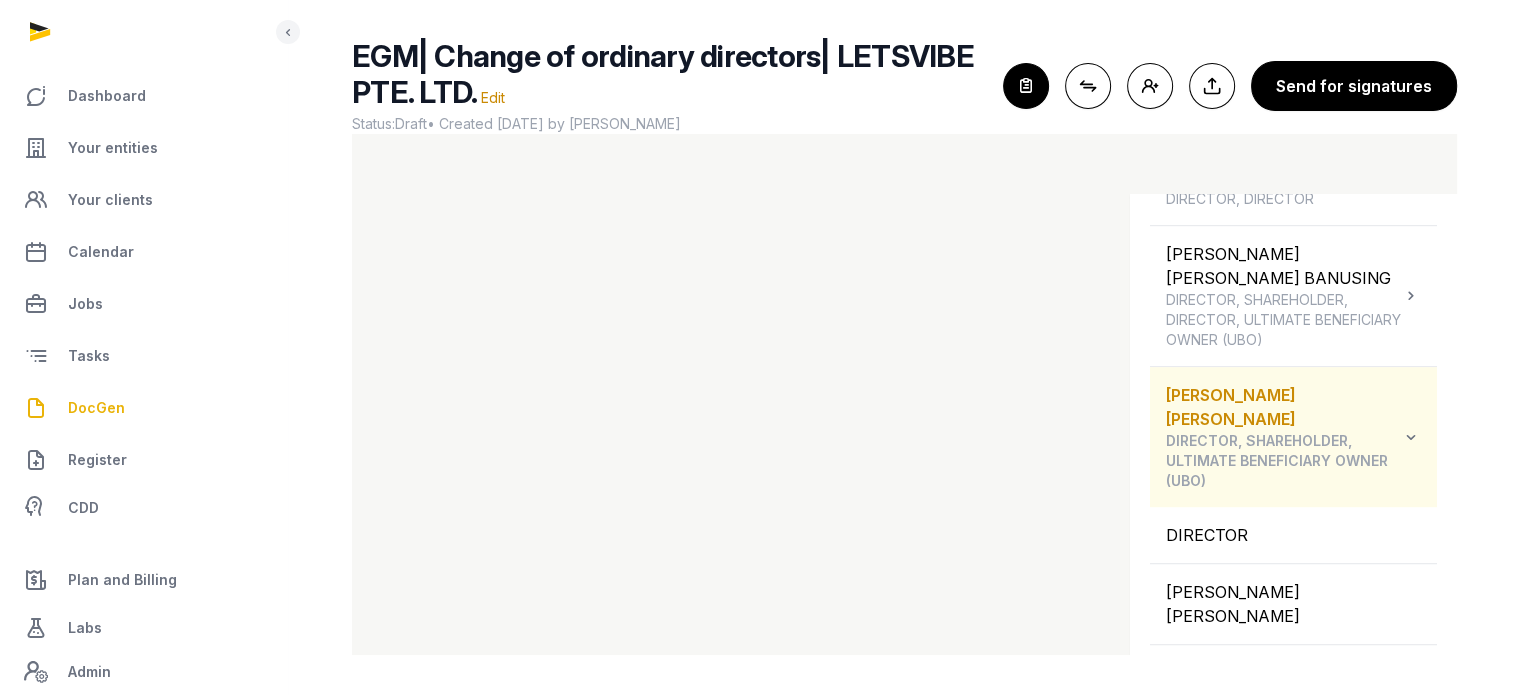 click at bounding box center [1411, 437] 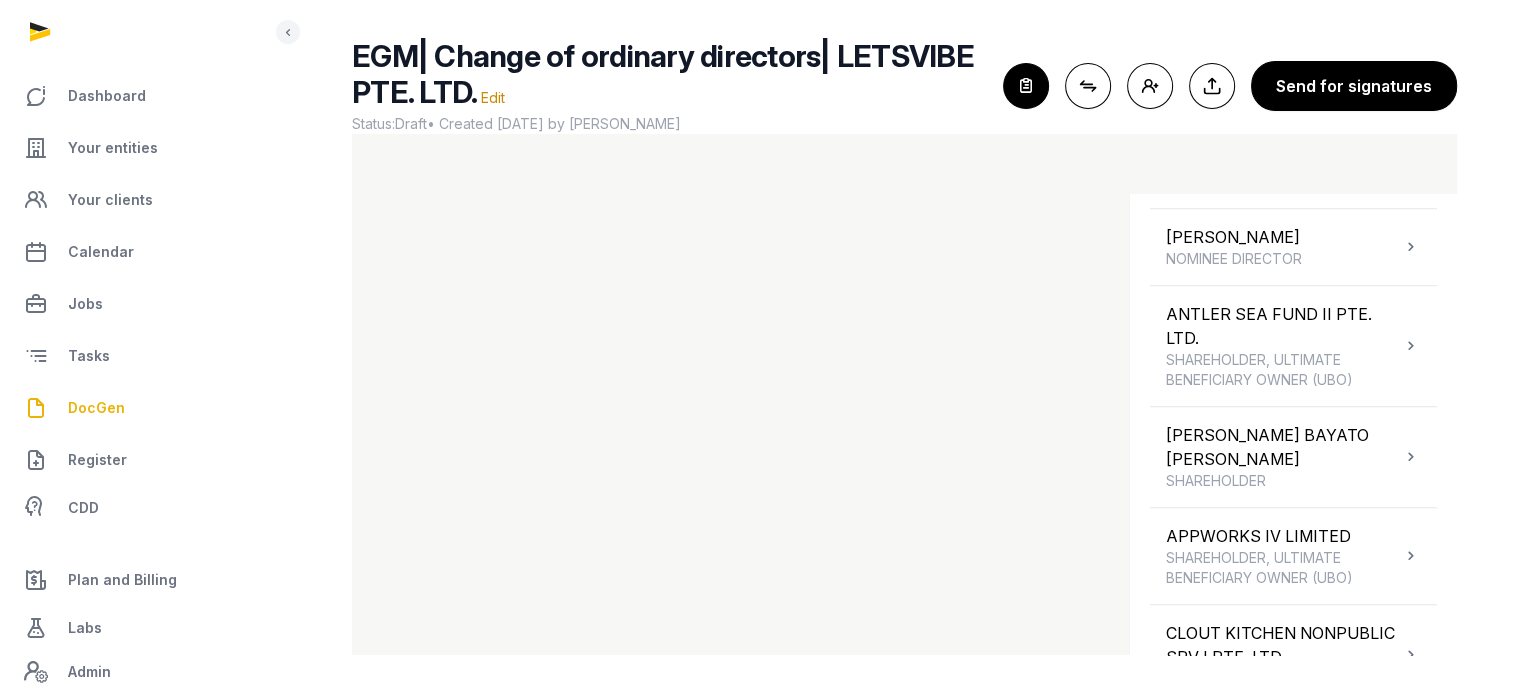 scroll, scrollTop: 1655, scrollLeft: 0, axis: vertical 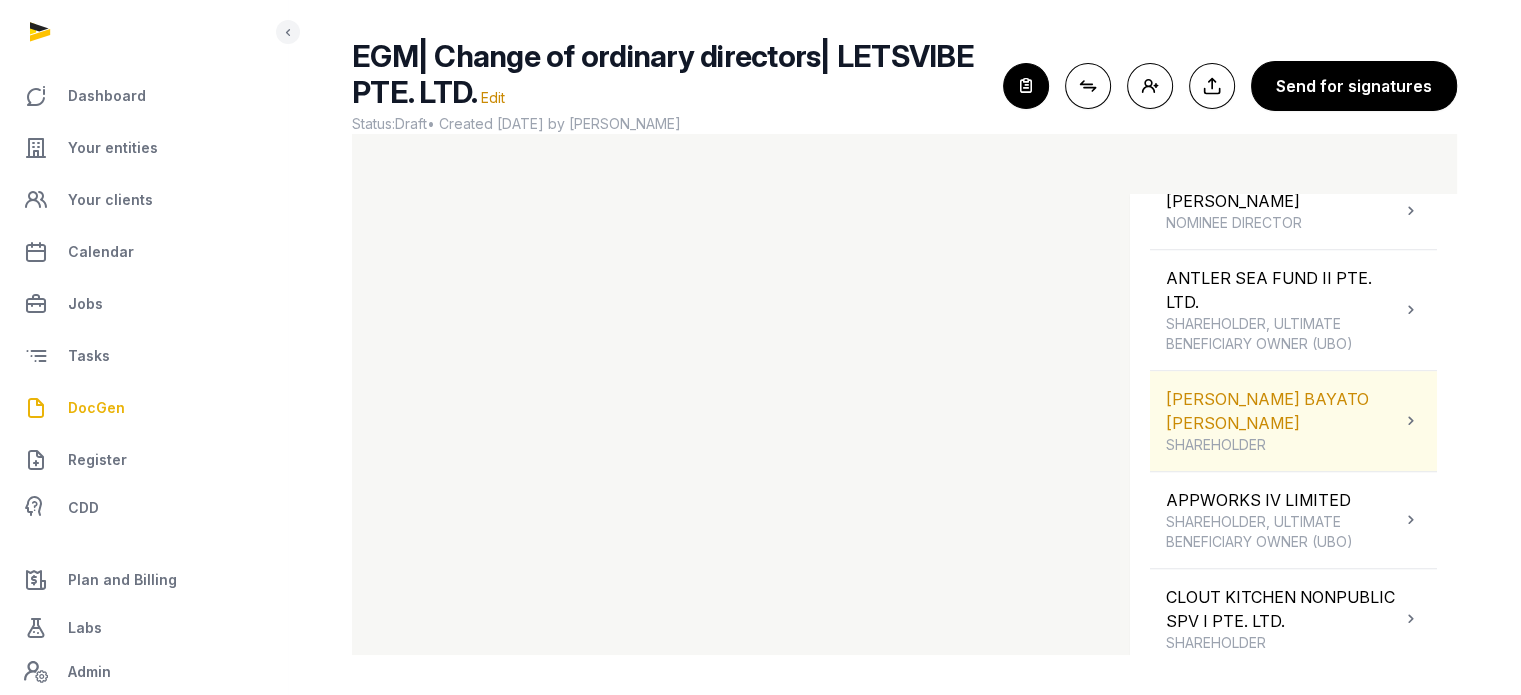 click at bounding box center (1411, 421) 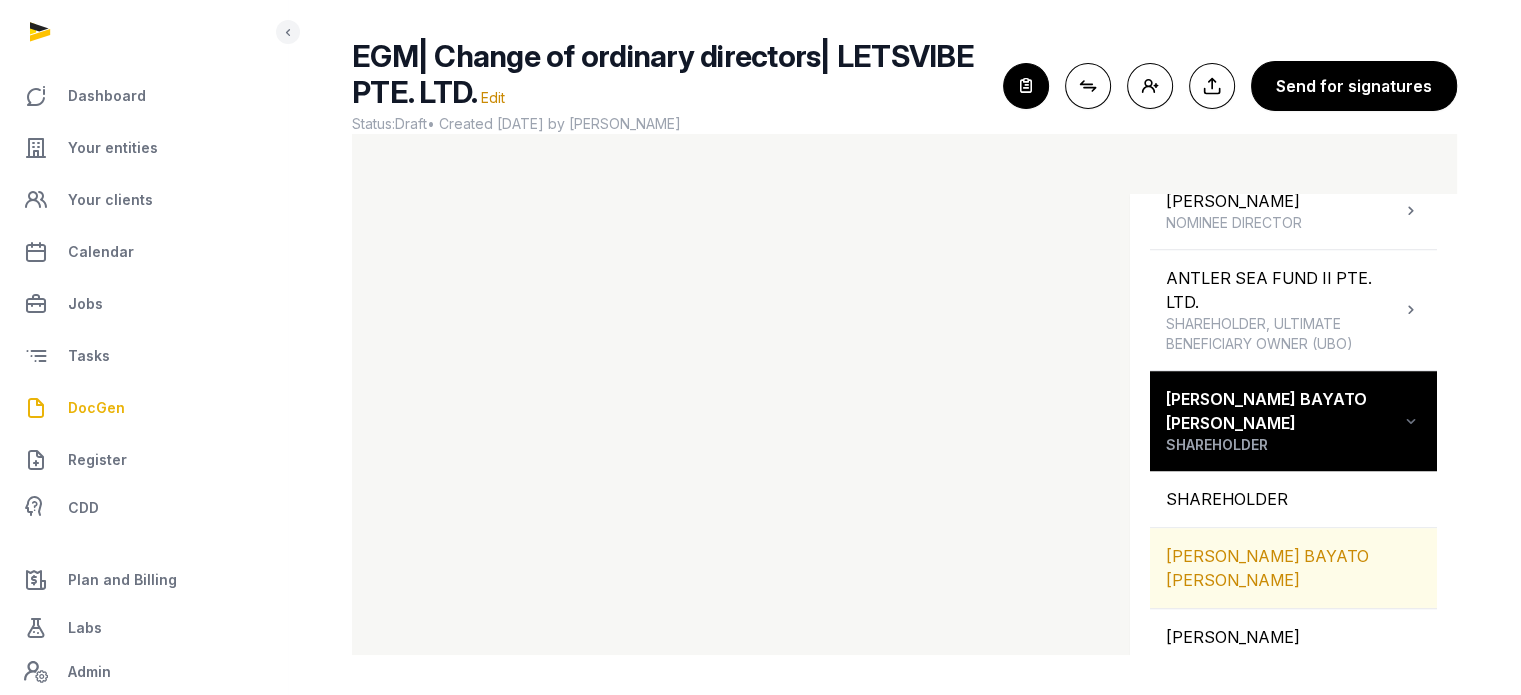 click on "[PERSON_NAME] BAYATO [PERSON_NAME]" at bounding box center [1293, 568] 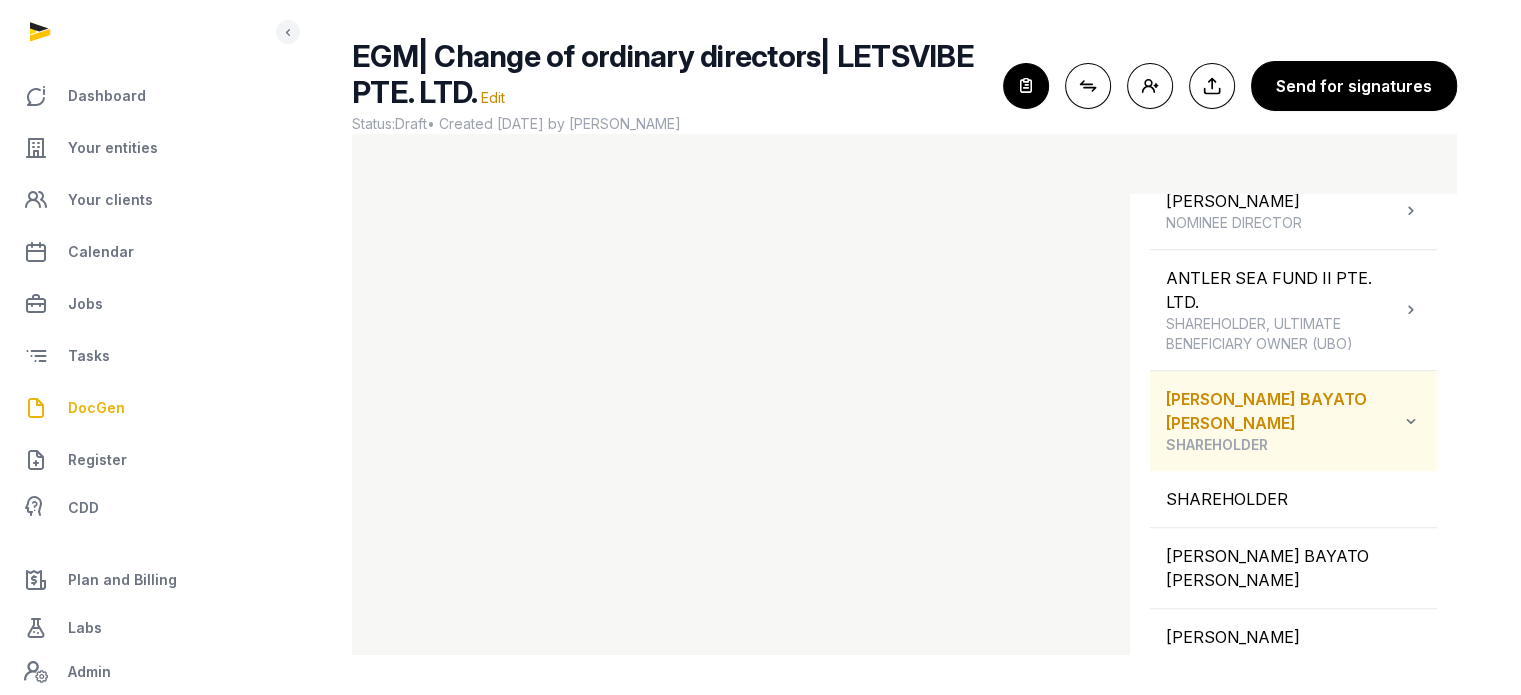 click at bounding box center [1411, 421] 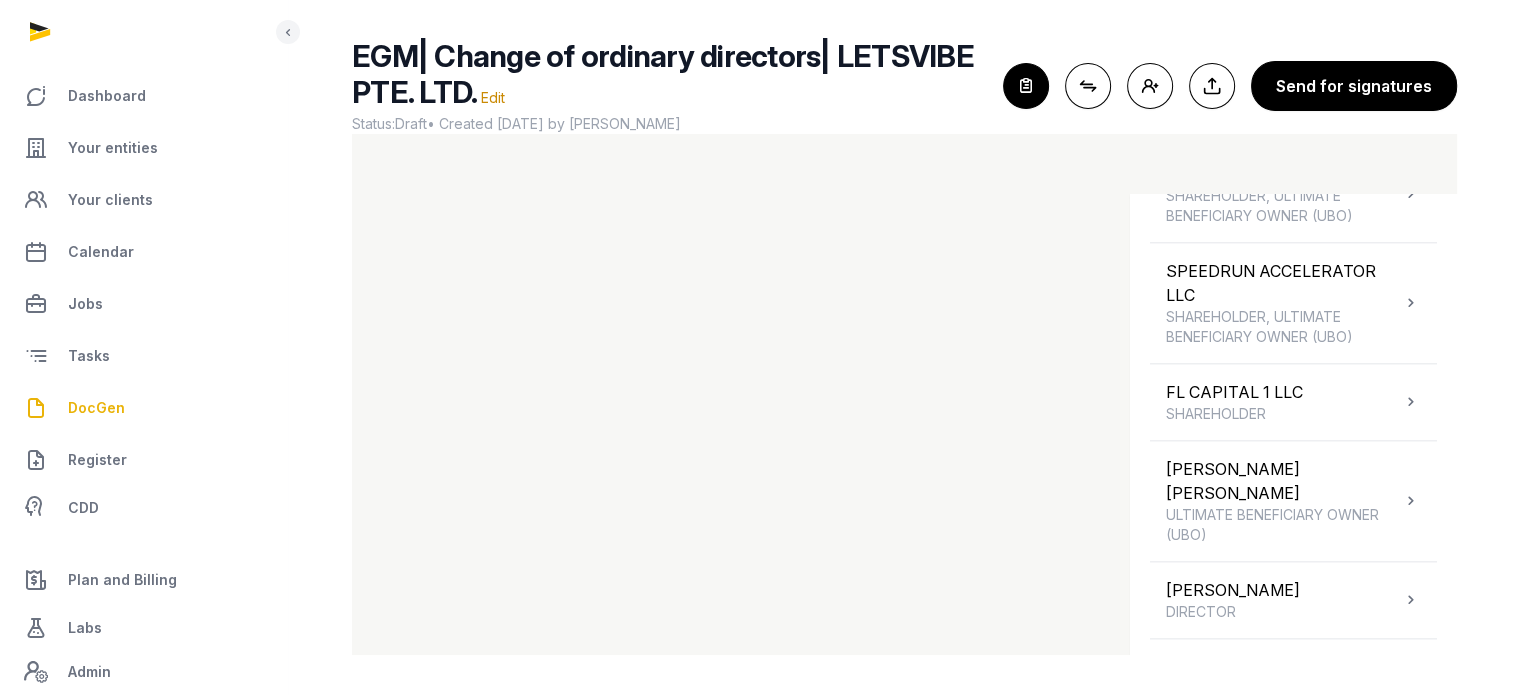 scroll, scrollTop: 2402, scrollLeft: 0, axis: vertical 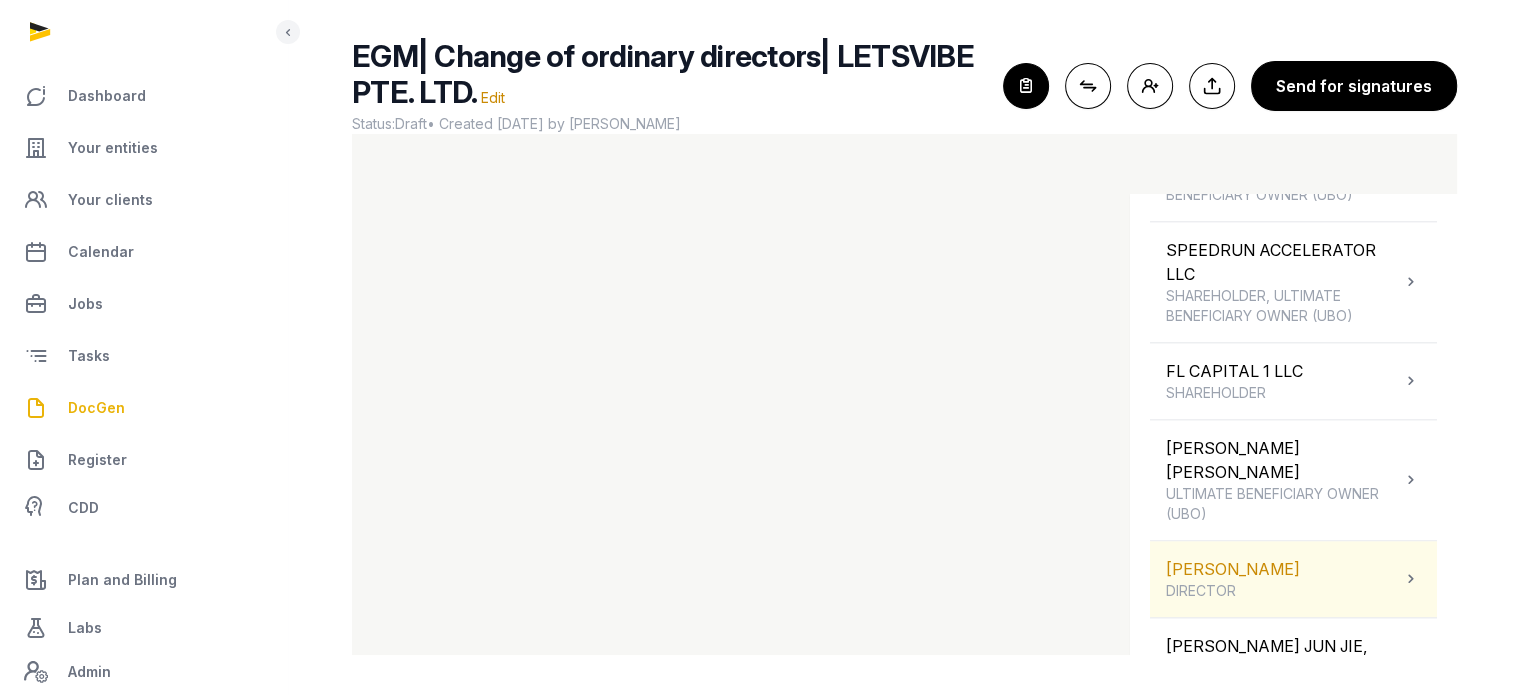 click on "YONG  CHANG JUN DIRECTOR" at bounding box center (1293, 579) 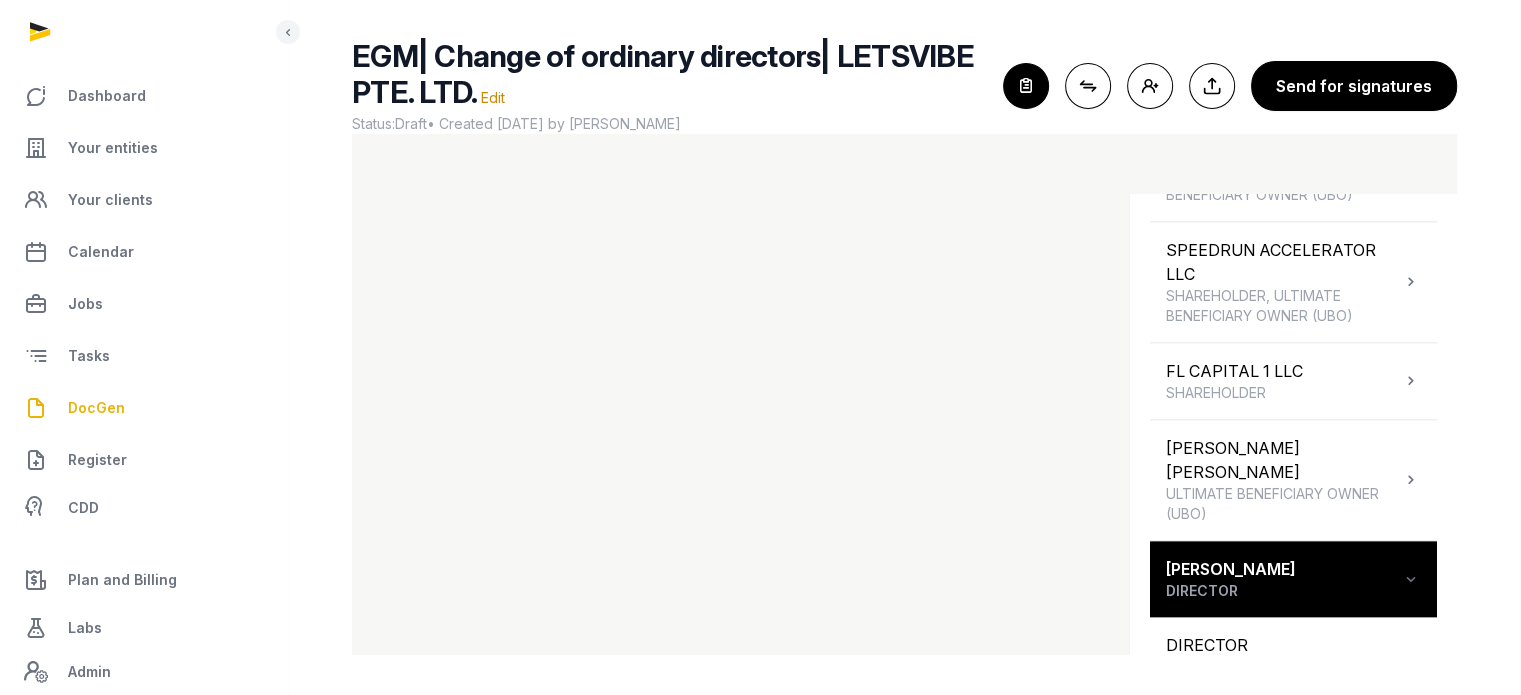click on "[PERSON_NAME]" at bounding box center [1293, 702] 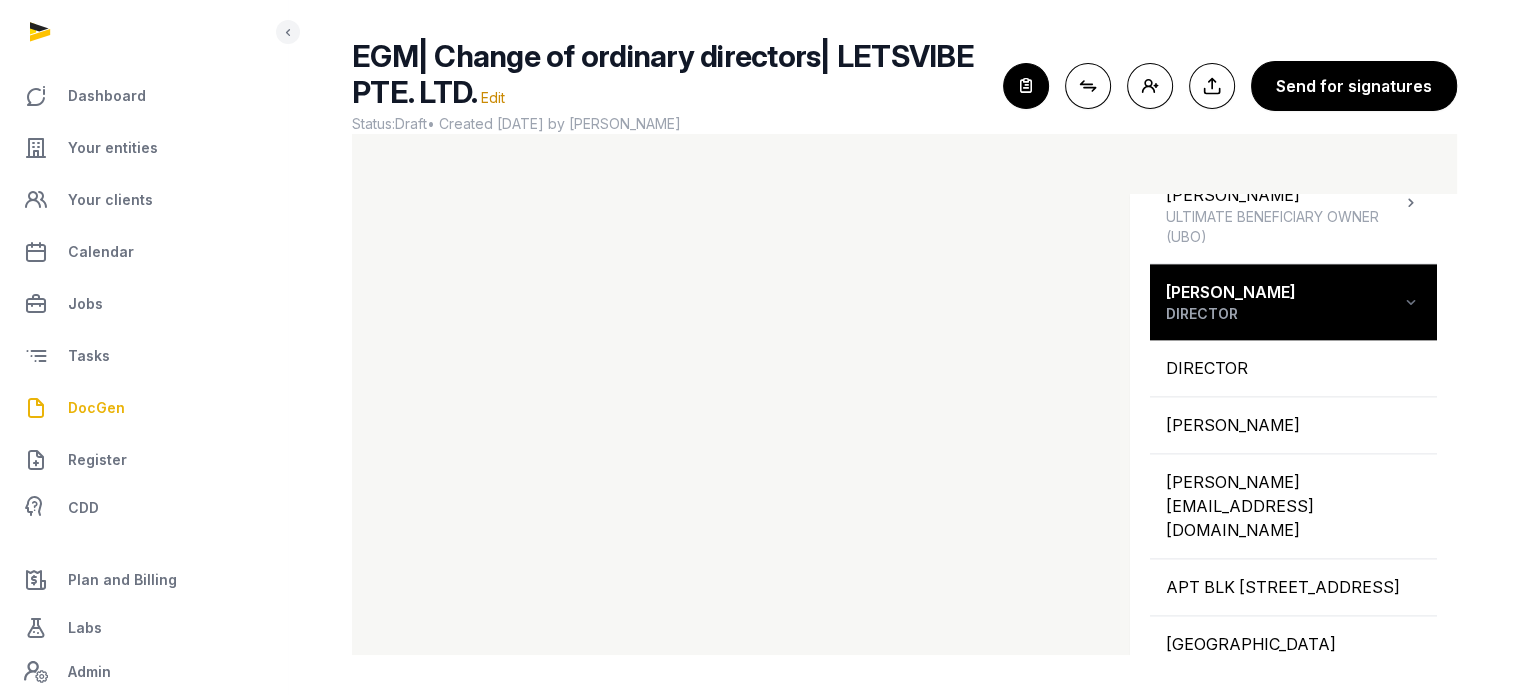 scroll, scrollTop: 2685, scrollLeft: 0, axis: vertical 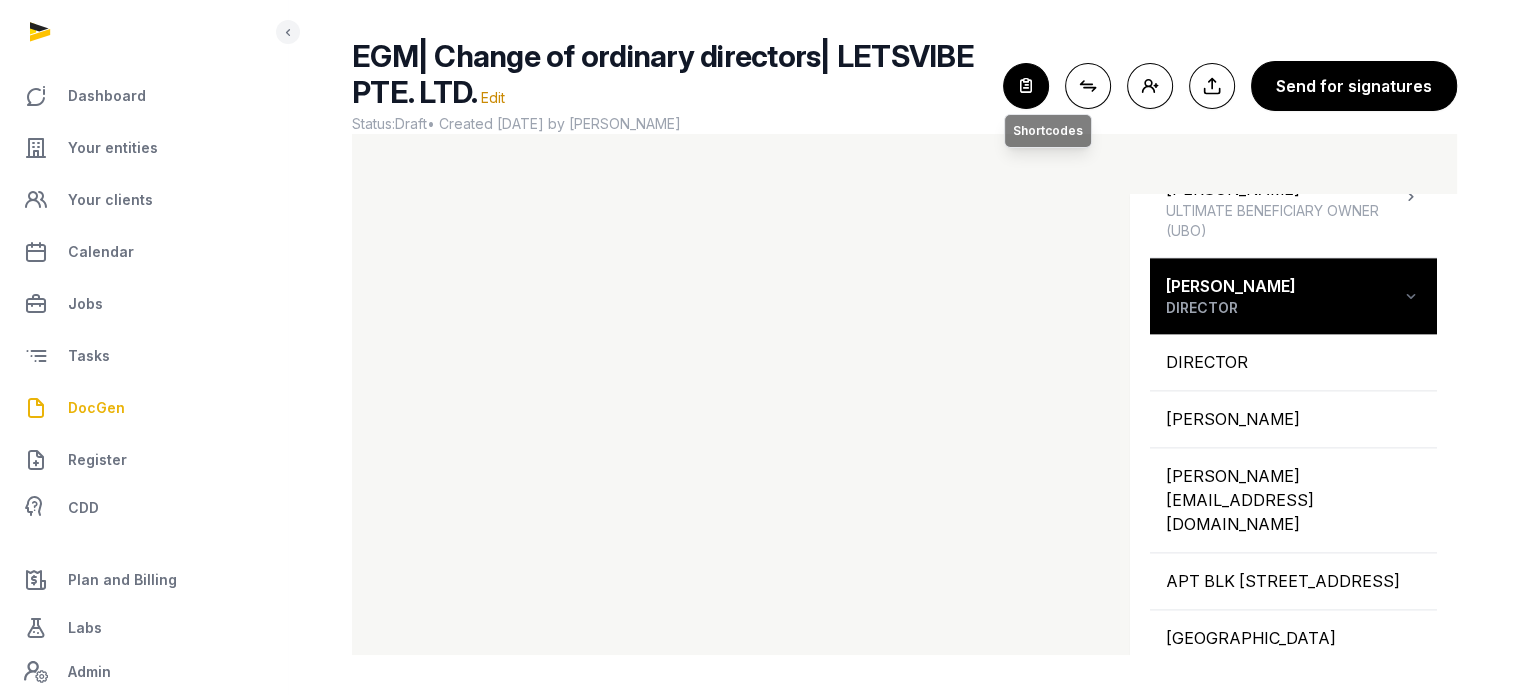 click at bounding box center [1026, 86] 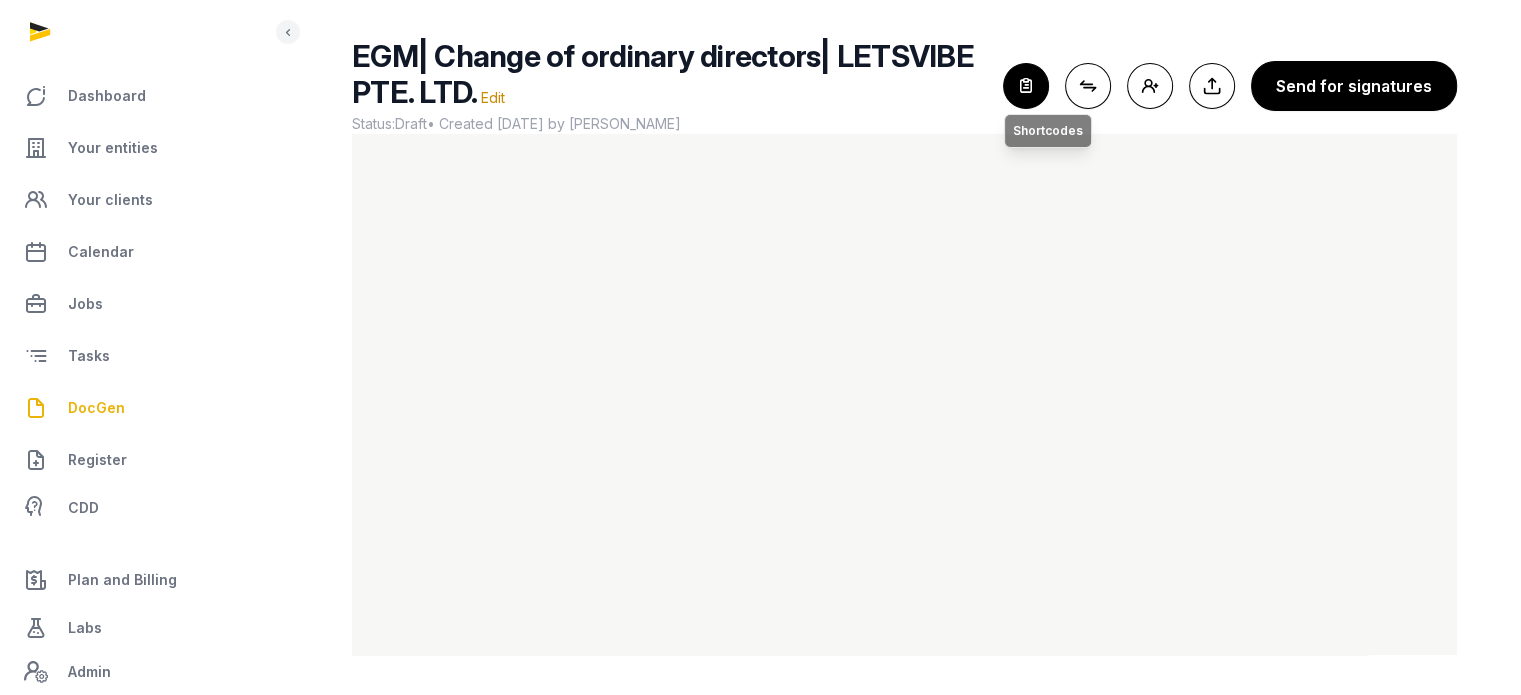 click at bounding box center [1026, 86] 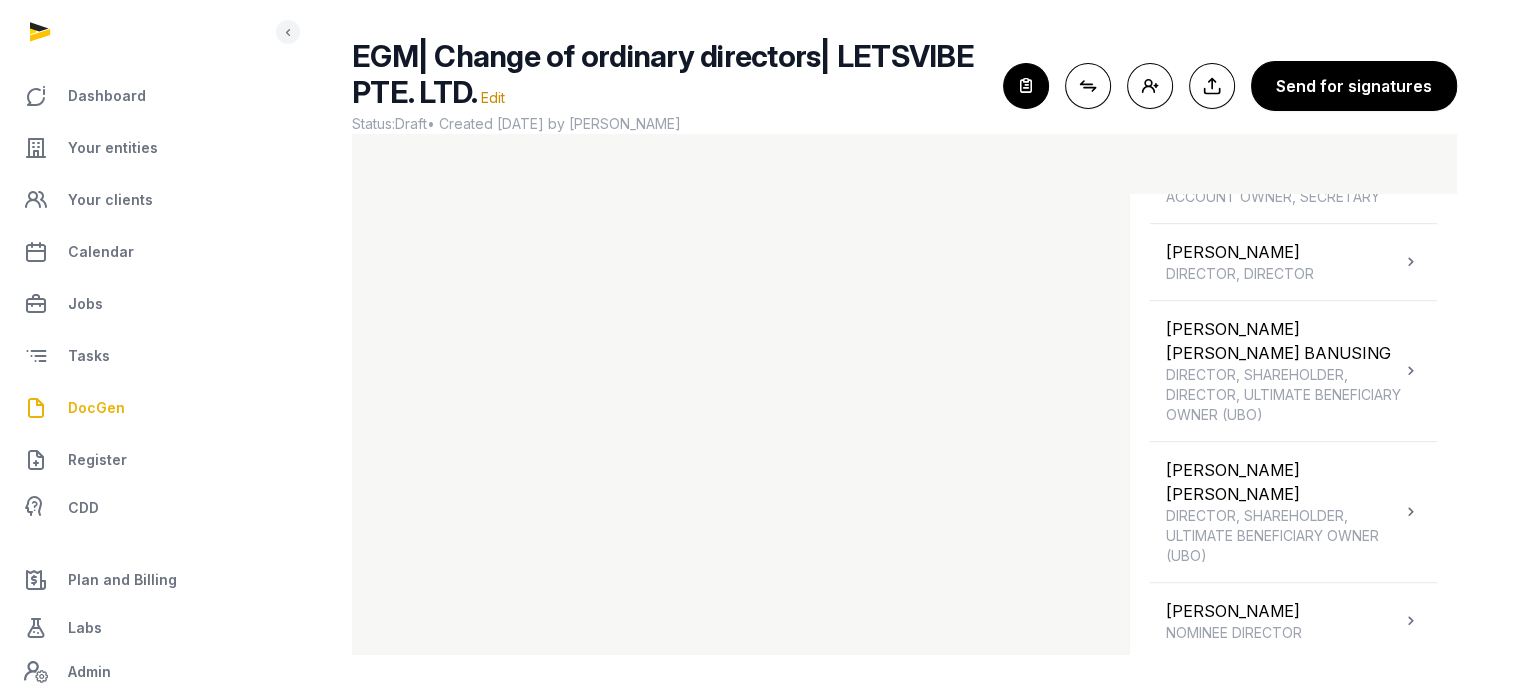 scroll, scrollTop: 1196, scrollLeft: 0, axis: vertical 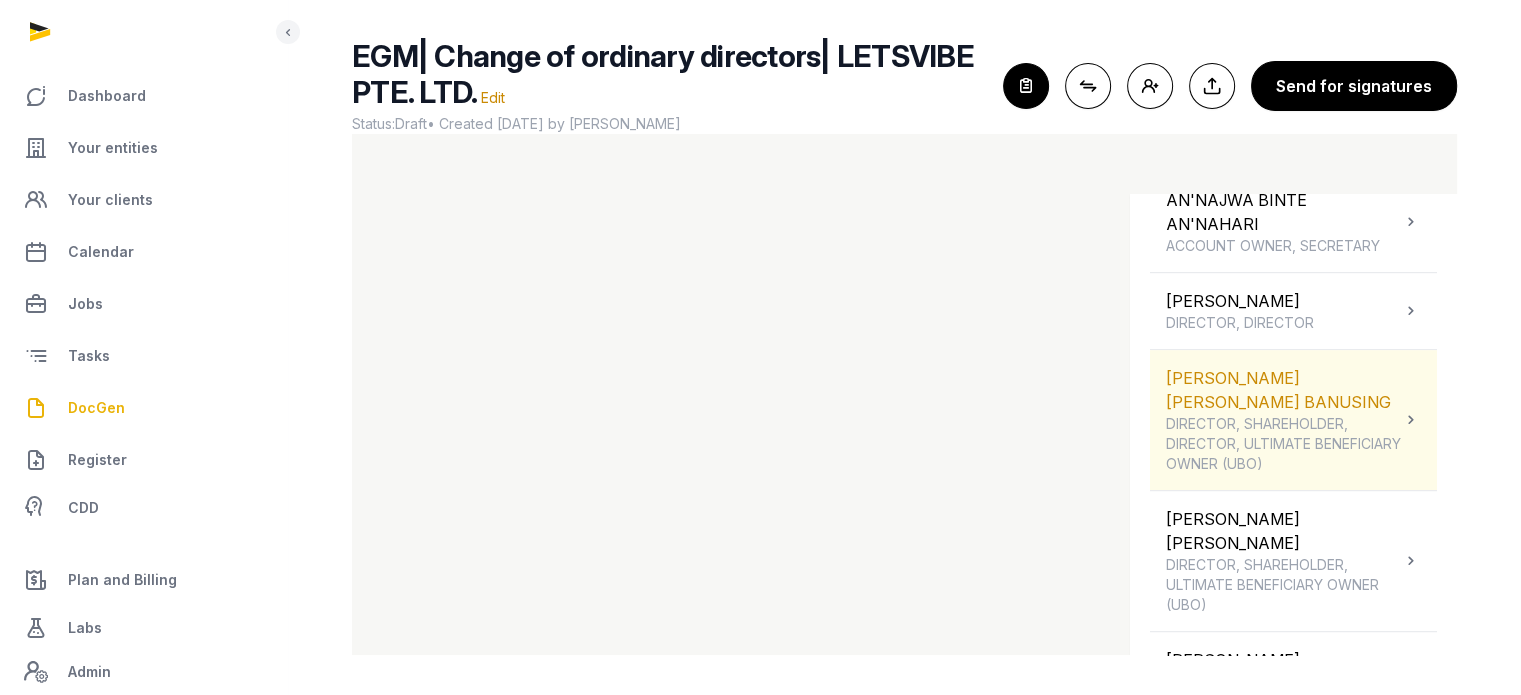 click at bounding box center [1411, 420] 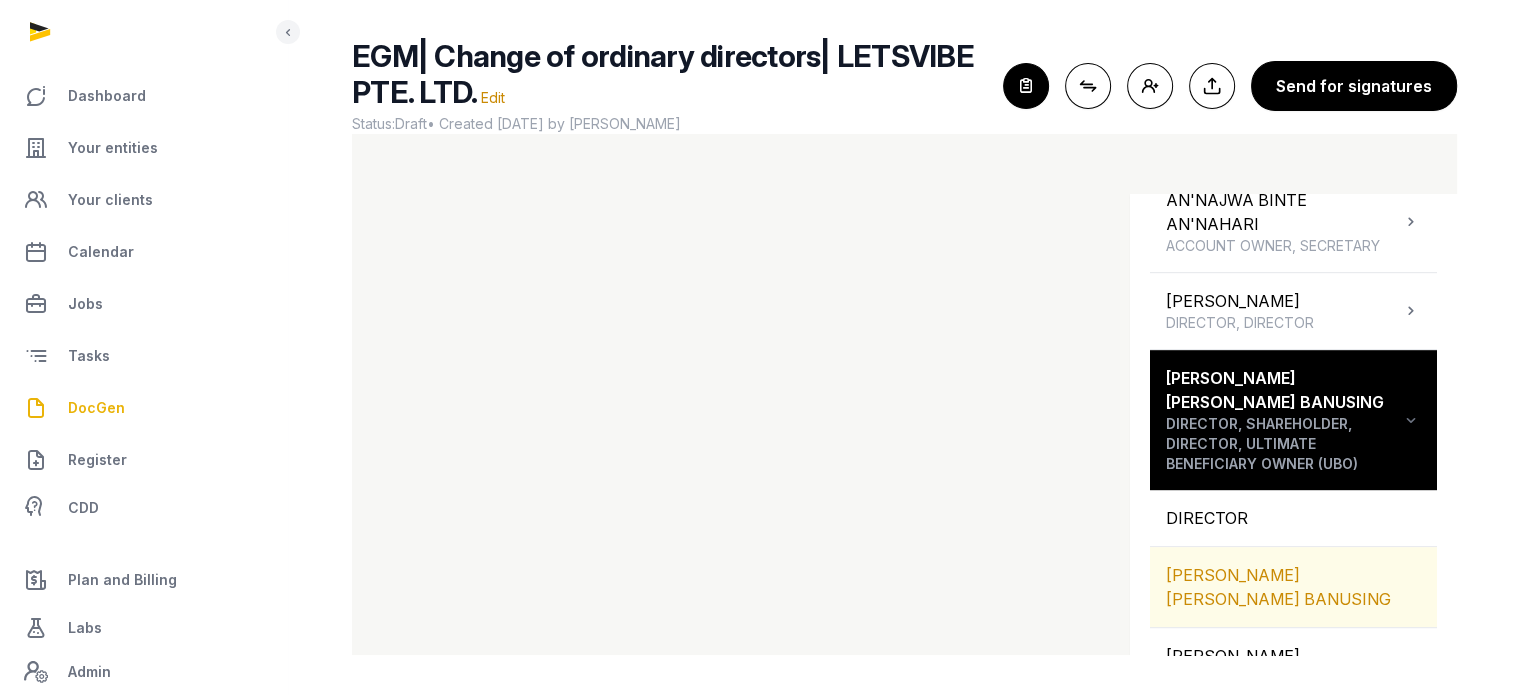click on "[PERSON_NAME] [PERSON_NAME] BANUSING" at bounding box center (1293, 587) 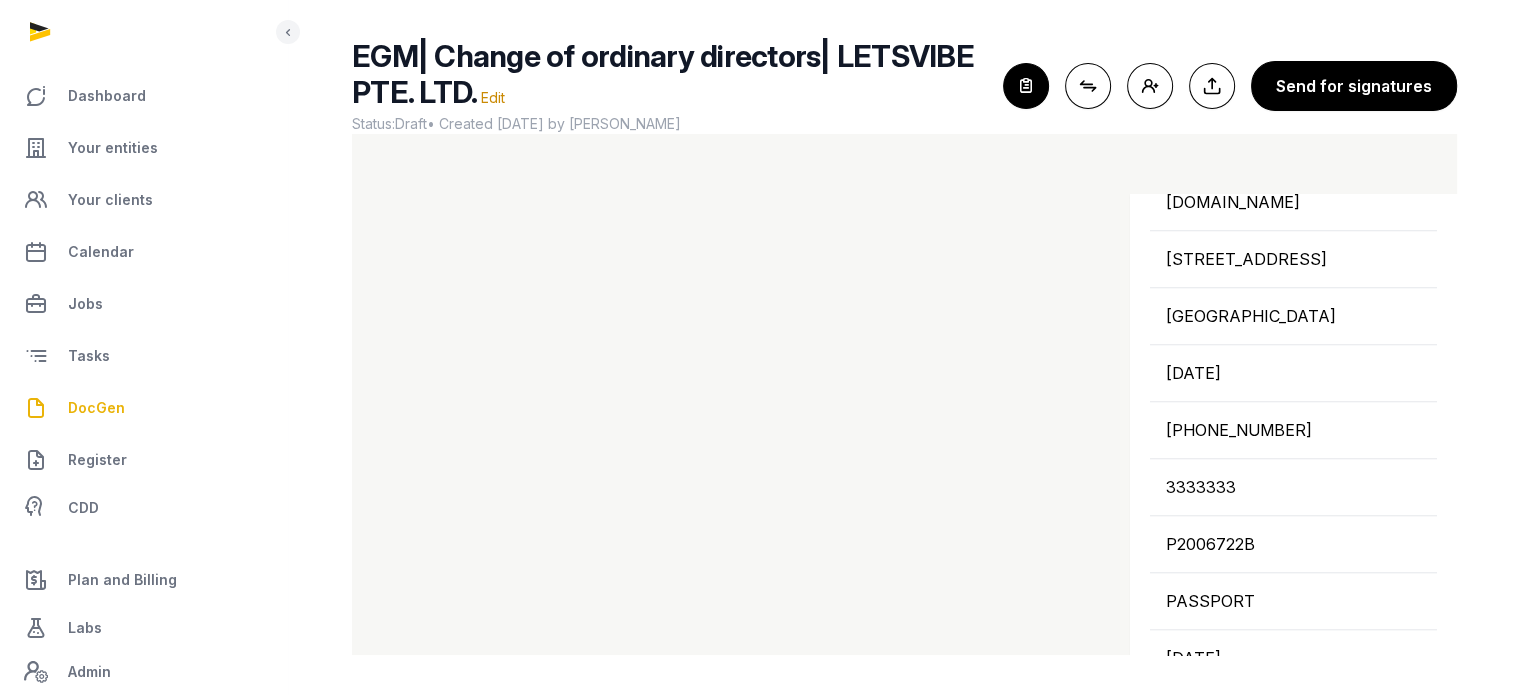 scroll, scrollTop: 2936, scrollLeft: 0, axis: vertical 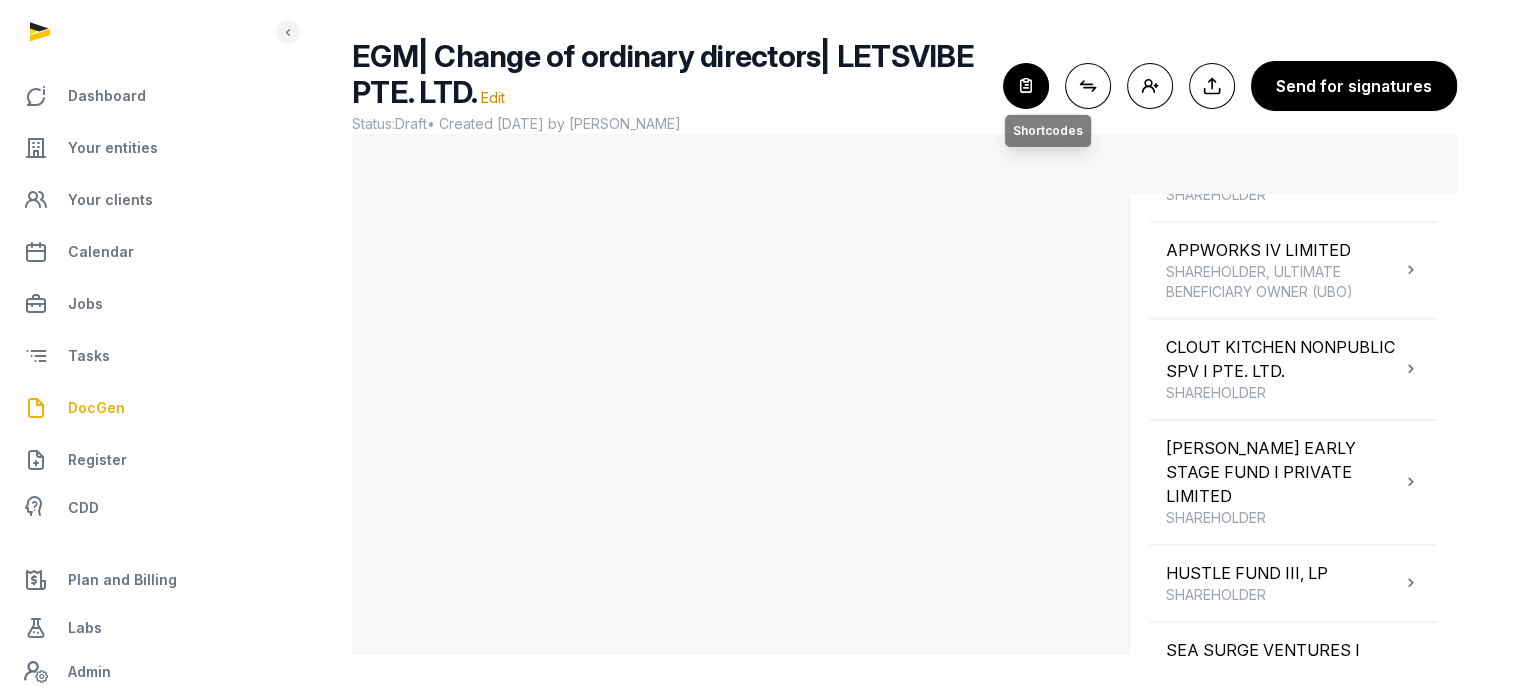 click at bounding box center (1026, 86) 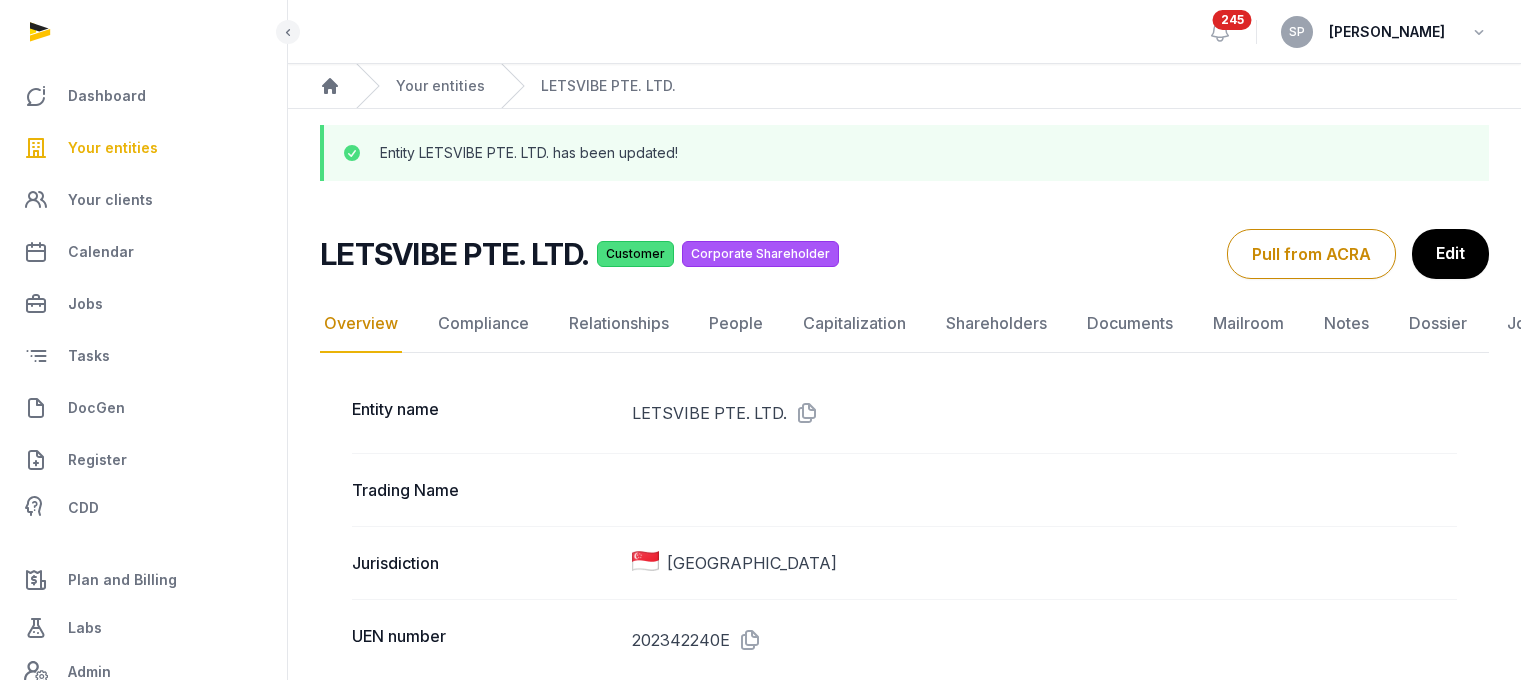 scroll, scrollTop: 0, scrollLeft: 0, axis: both 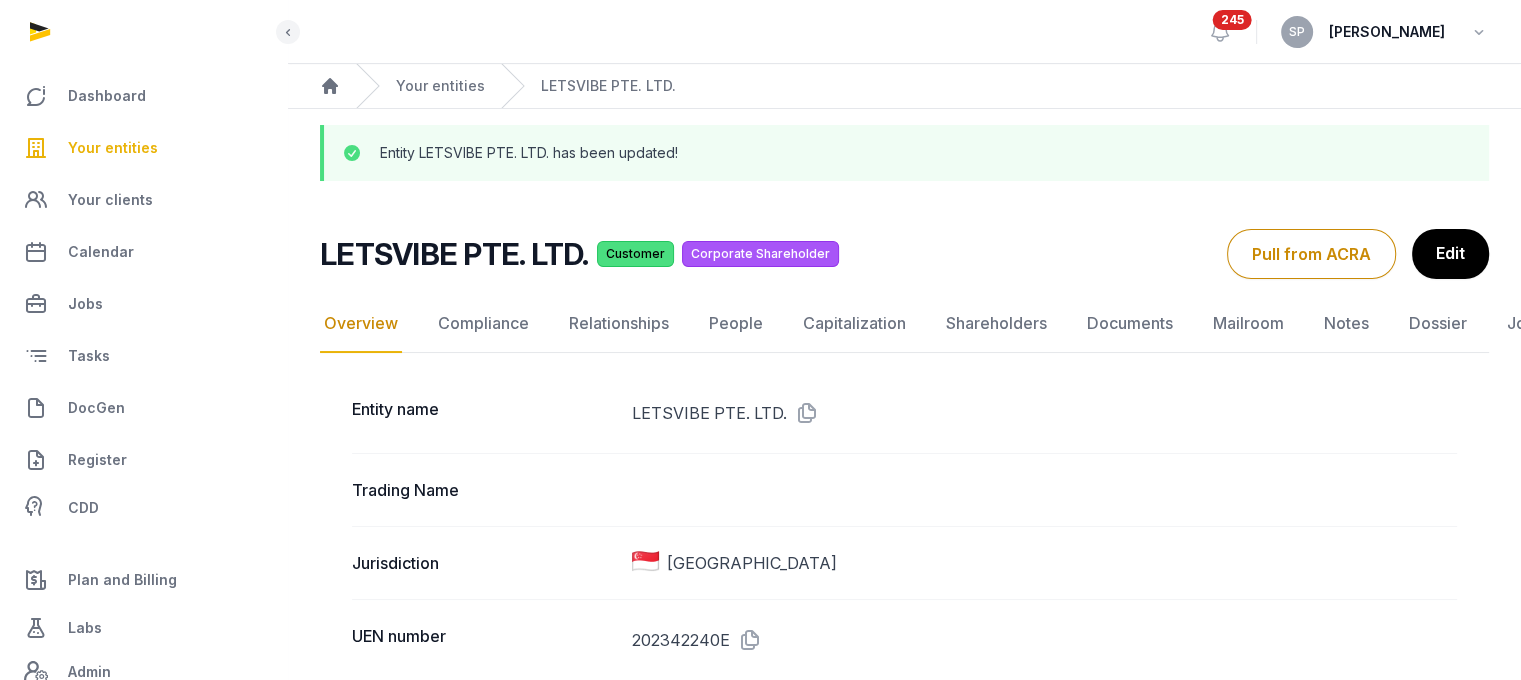 click on "People" 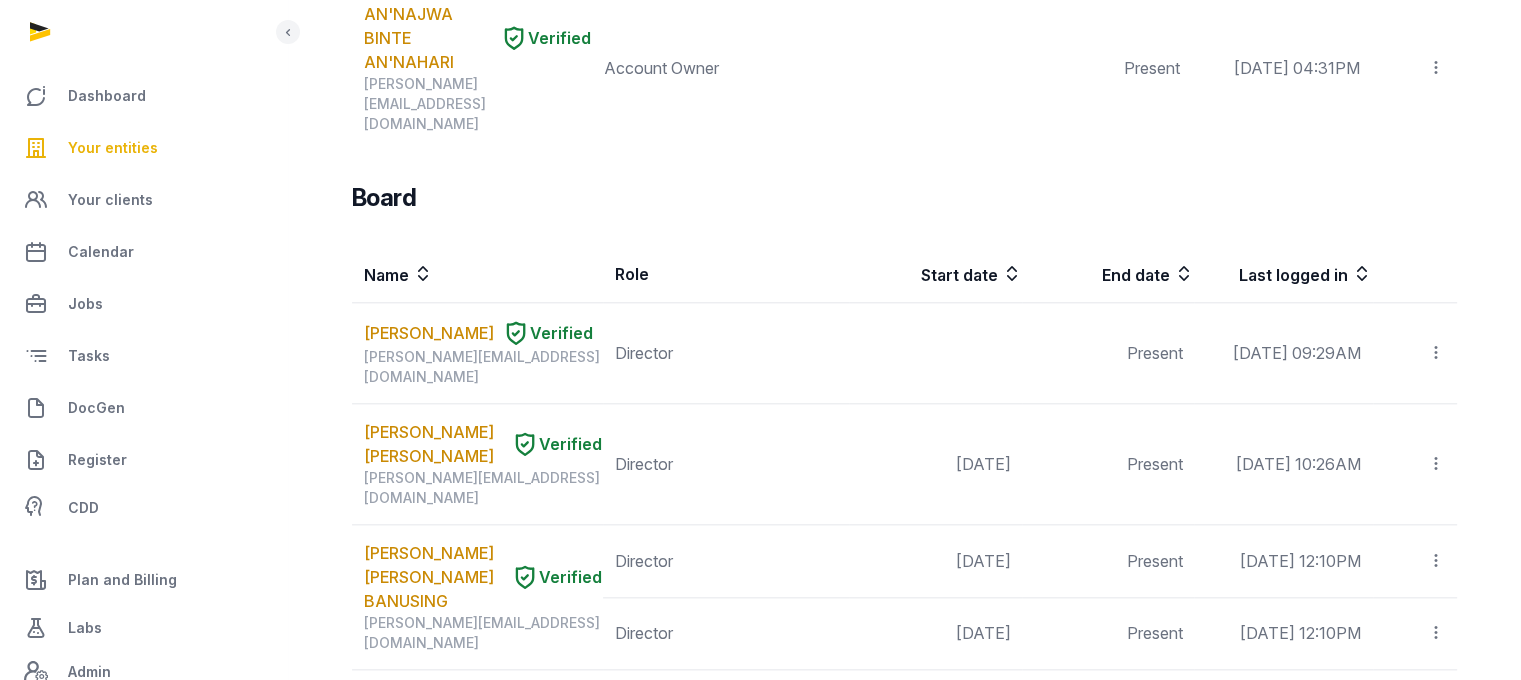 scroll, scrollTop: 2112, scrollLeft: 0, axis: vertical 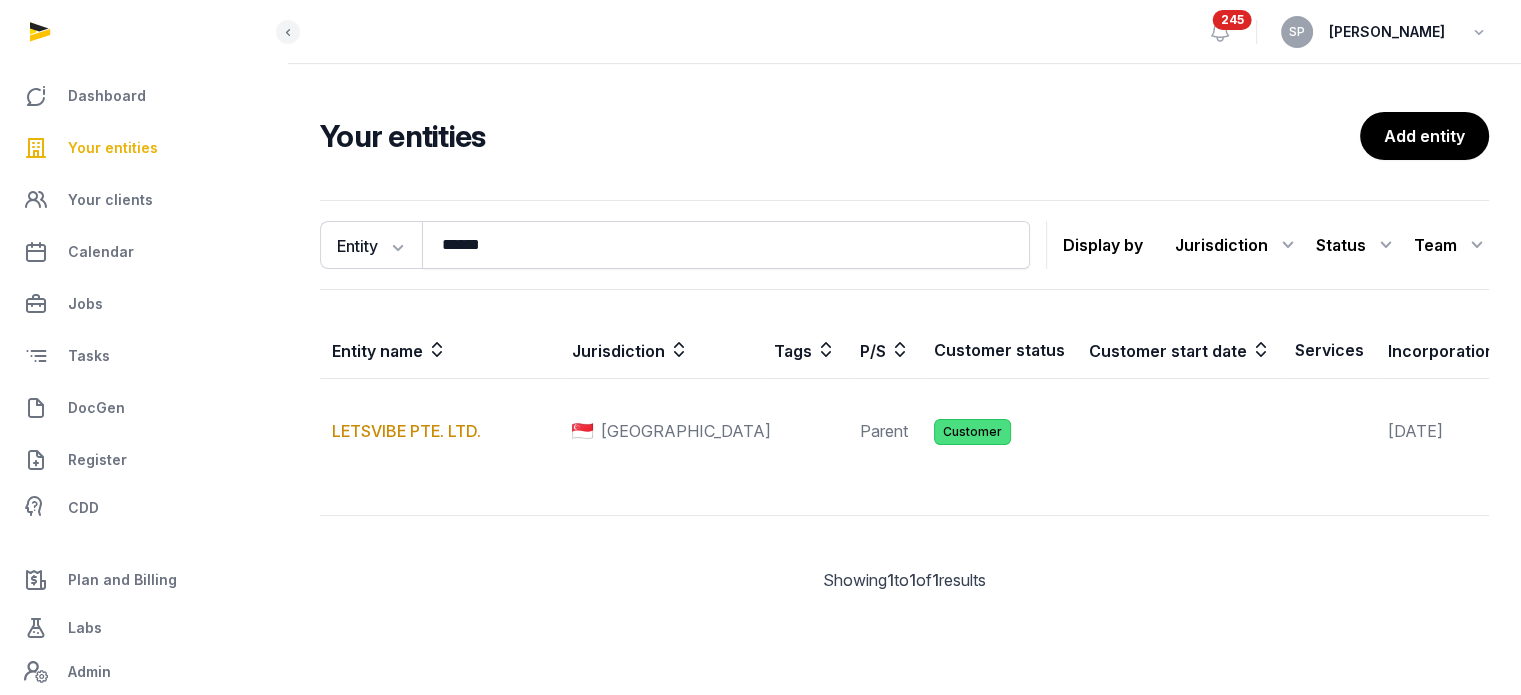 click on "Your entities" at bounding box center (113, 148) 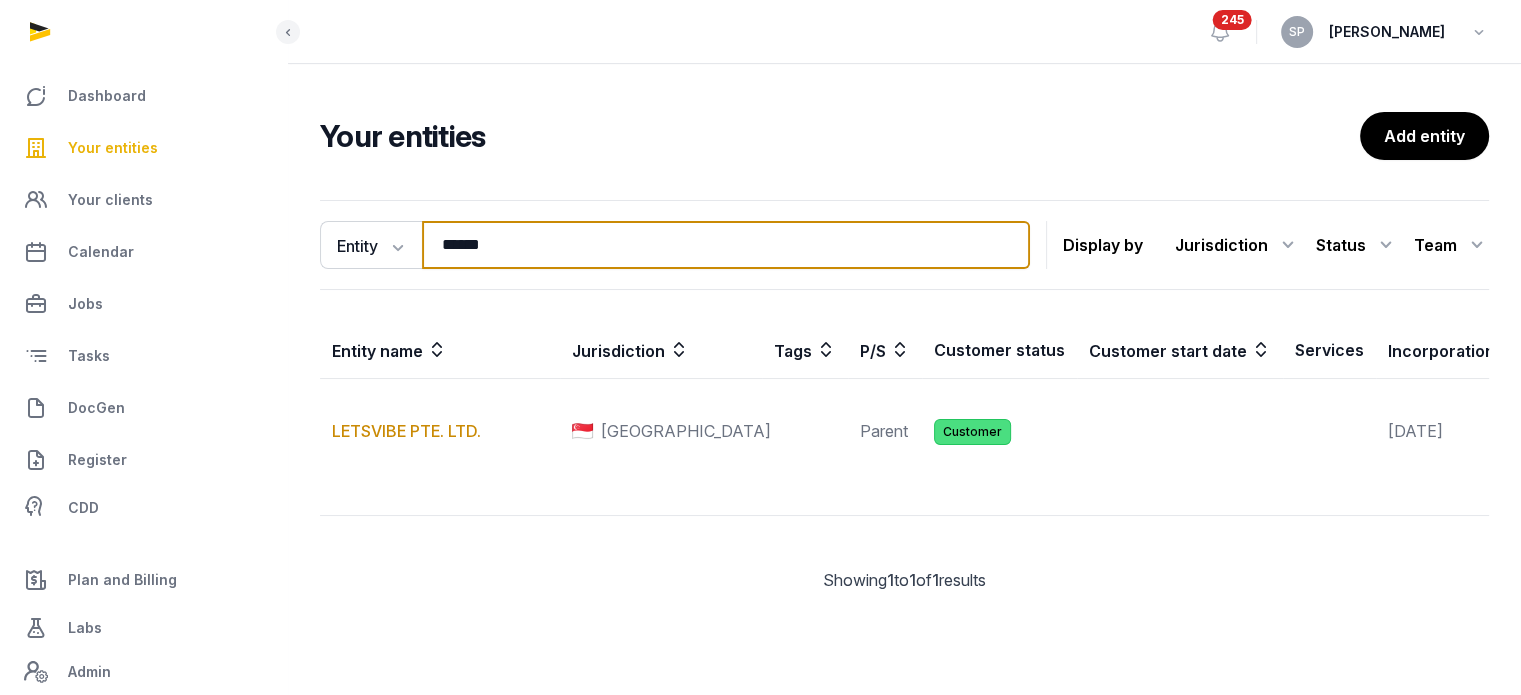 click on "******" at bounding box center (726, 245) 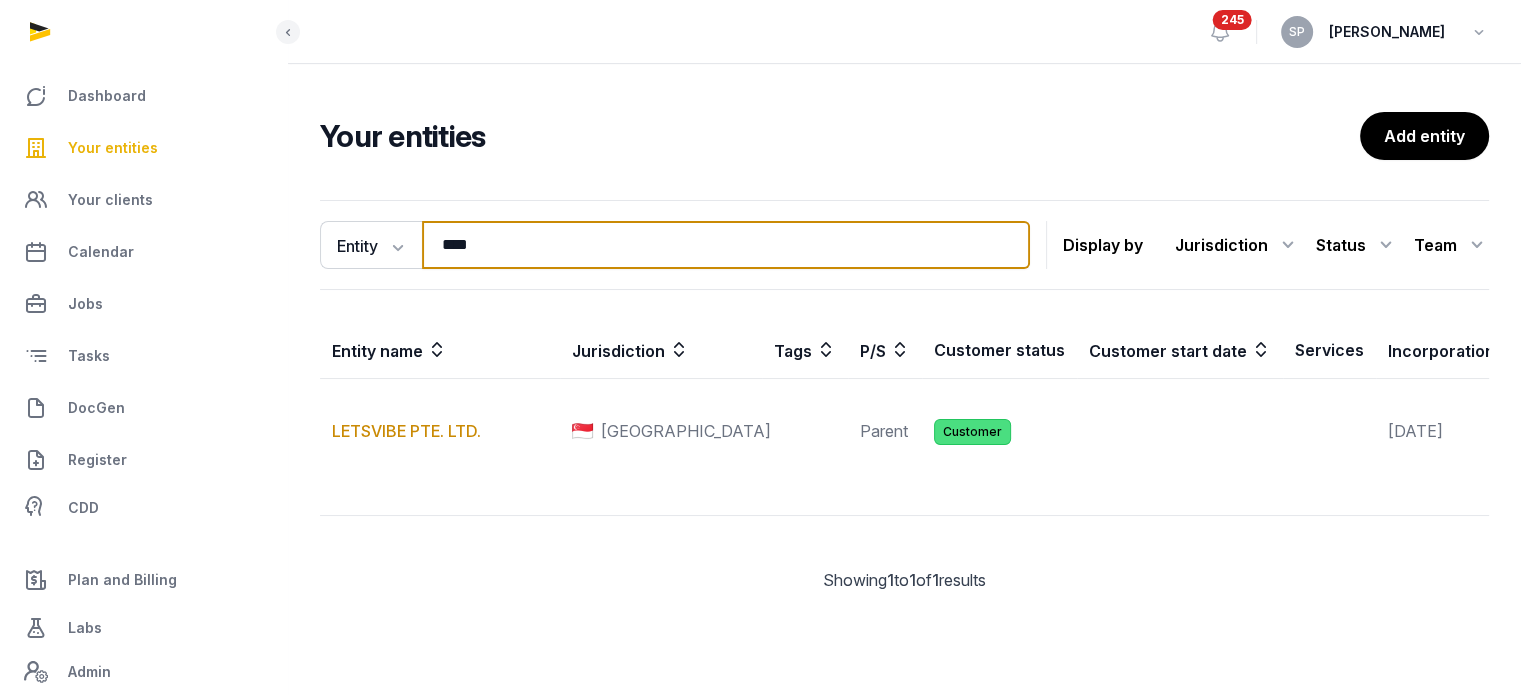 type on "****" 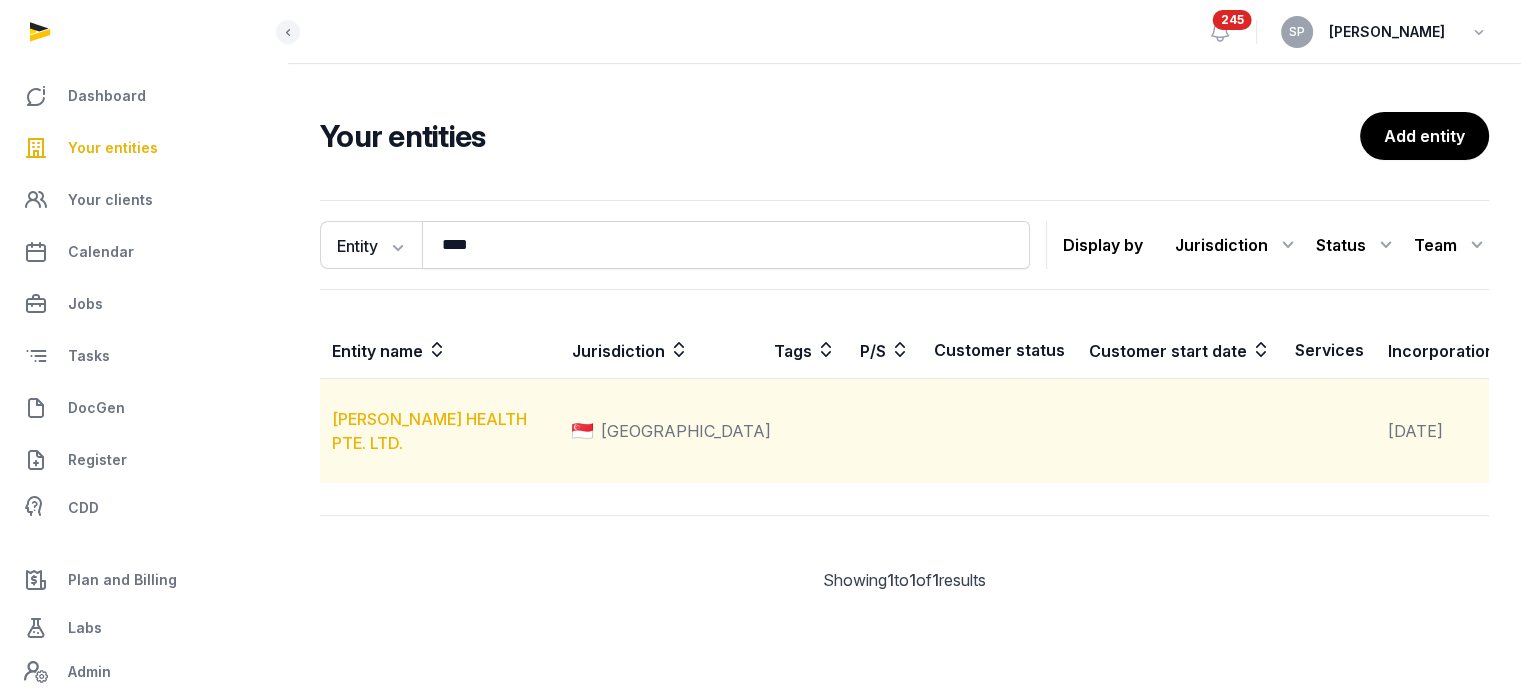 click on "HOUP HEALTH PTE. LTD." at bounding box center [429, 431] 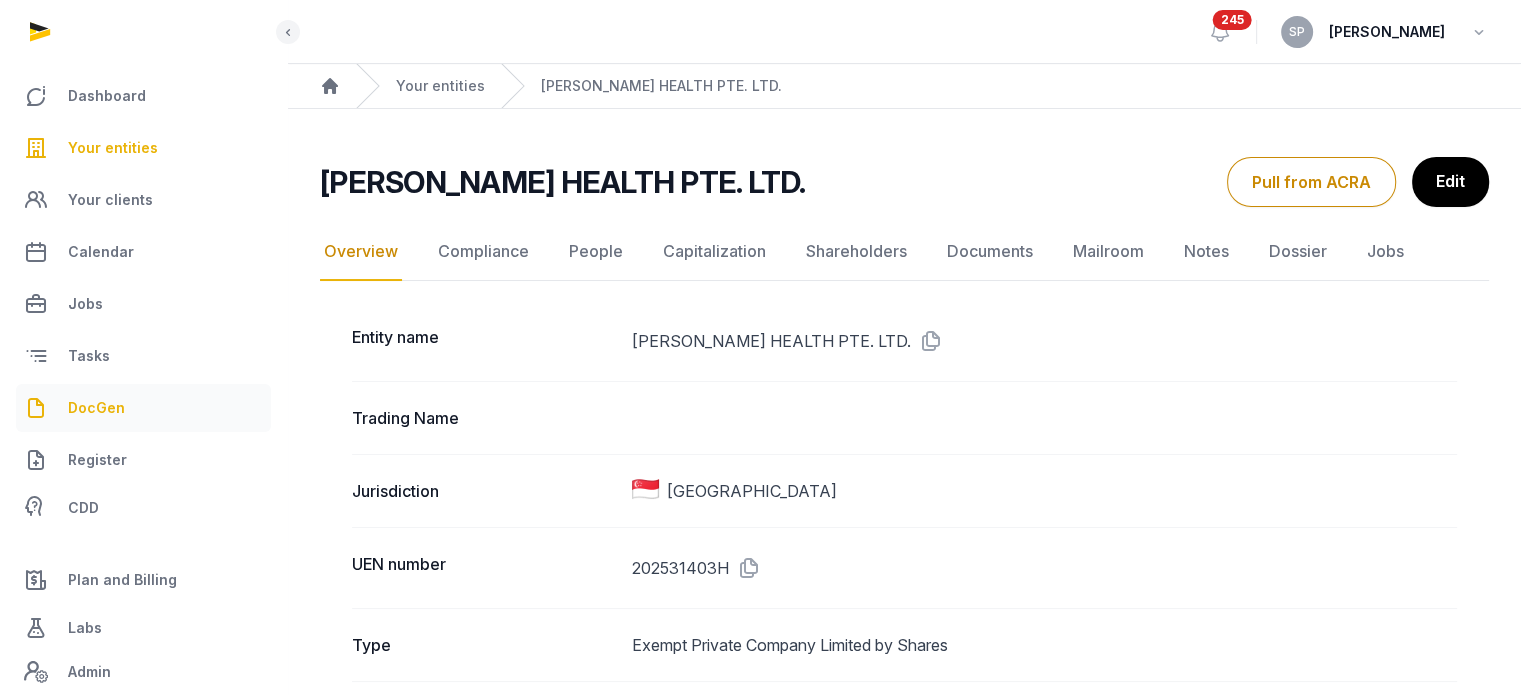click on "DocGen" at bounding box center (96, 408) 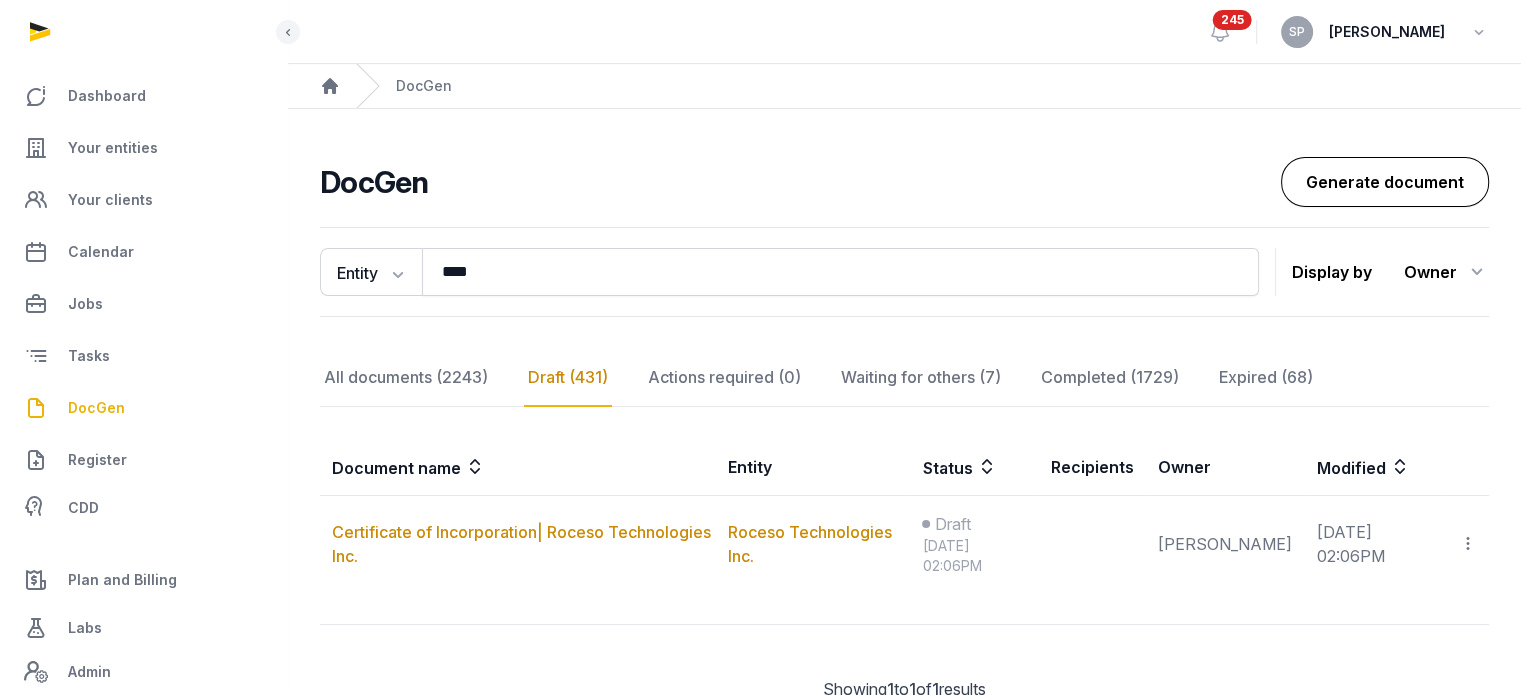 click on "Generate document" at bounding box center [1385, 182] 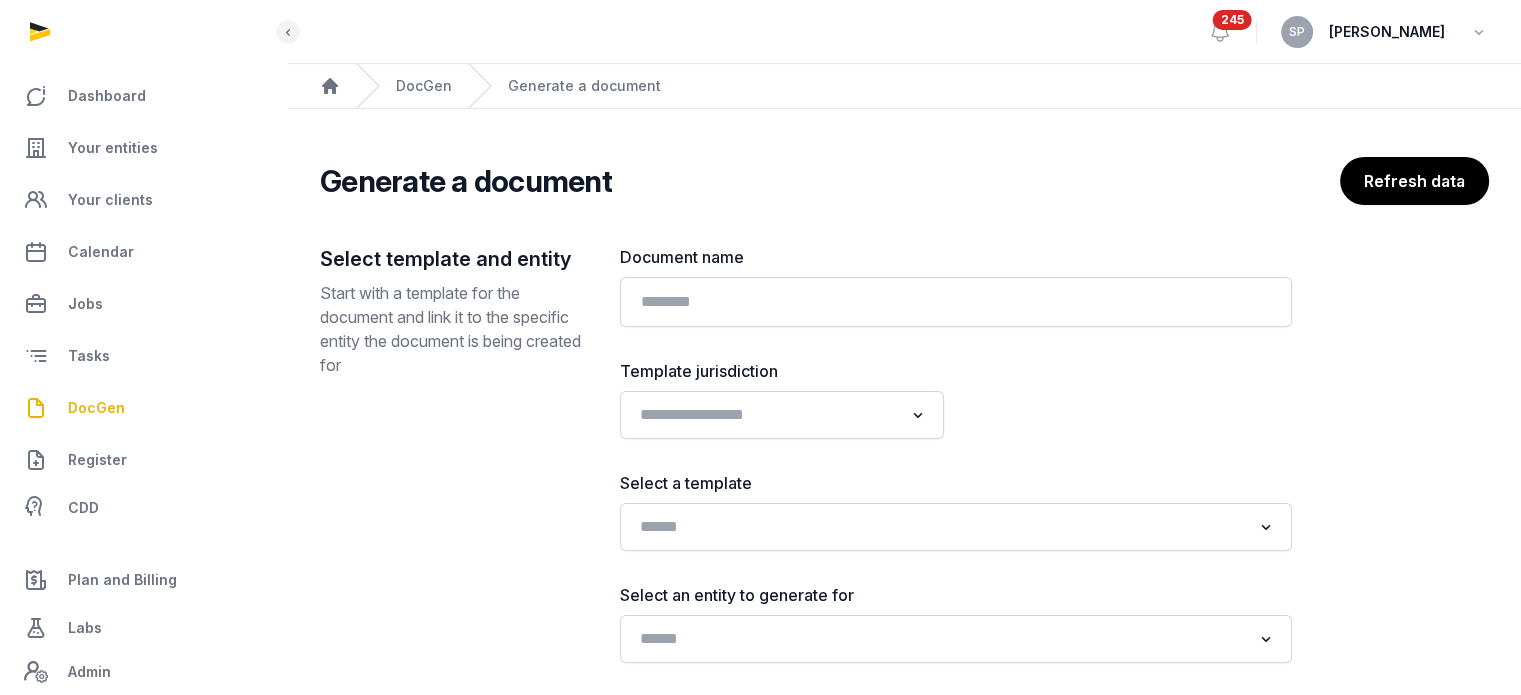 click on "Document name" at bounding box center [956, 286] 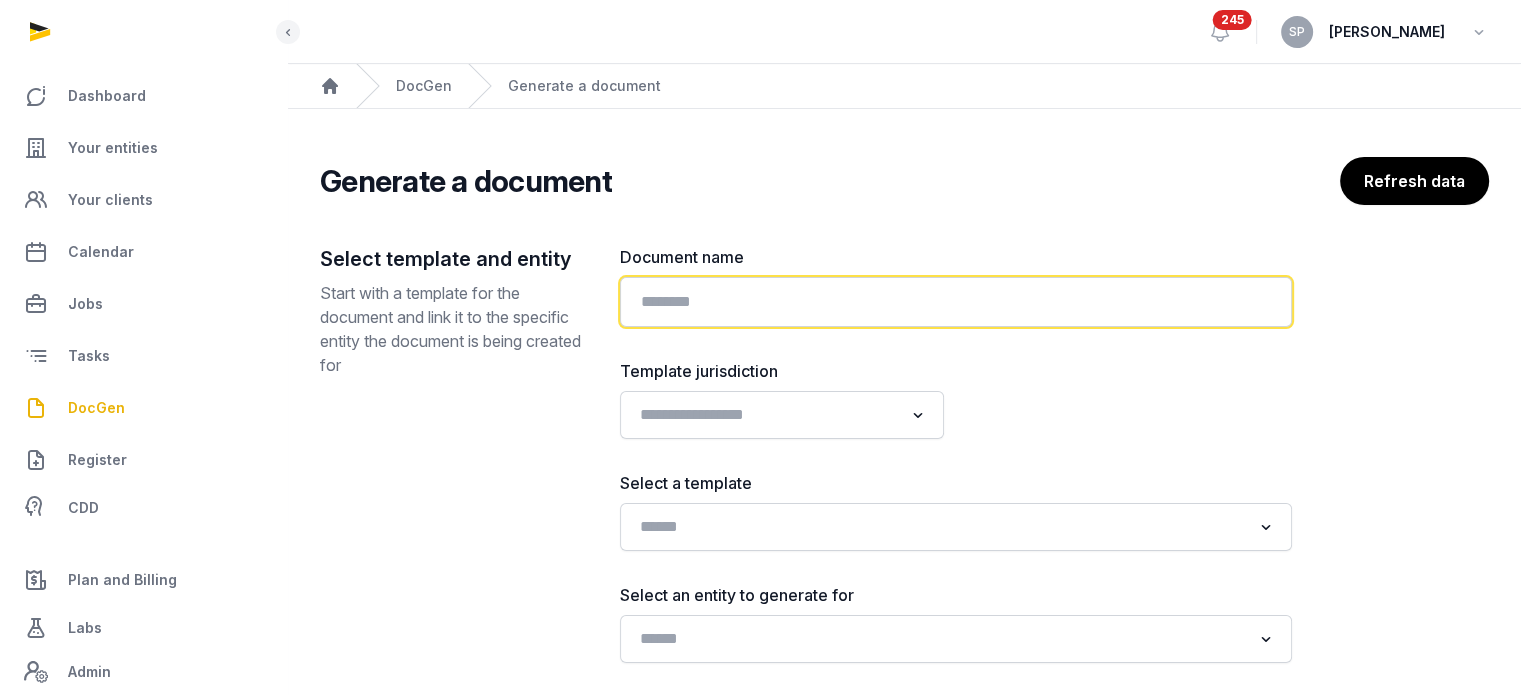 click 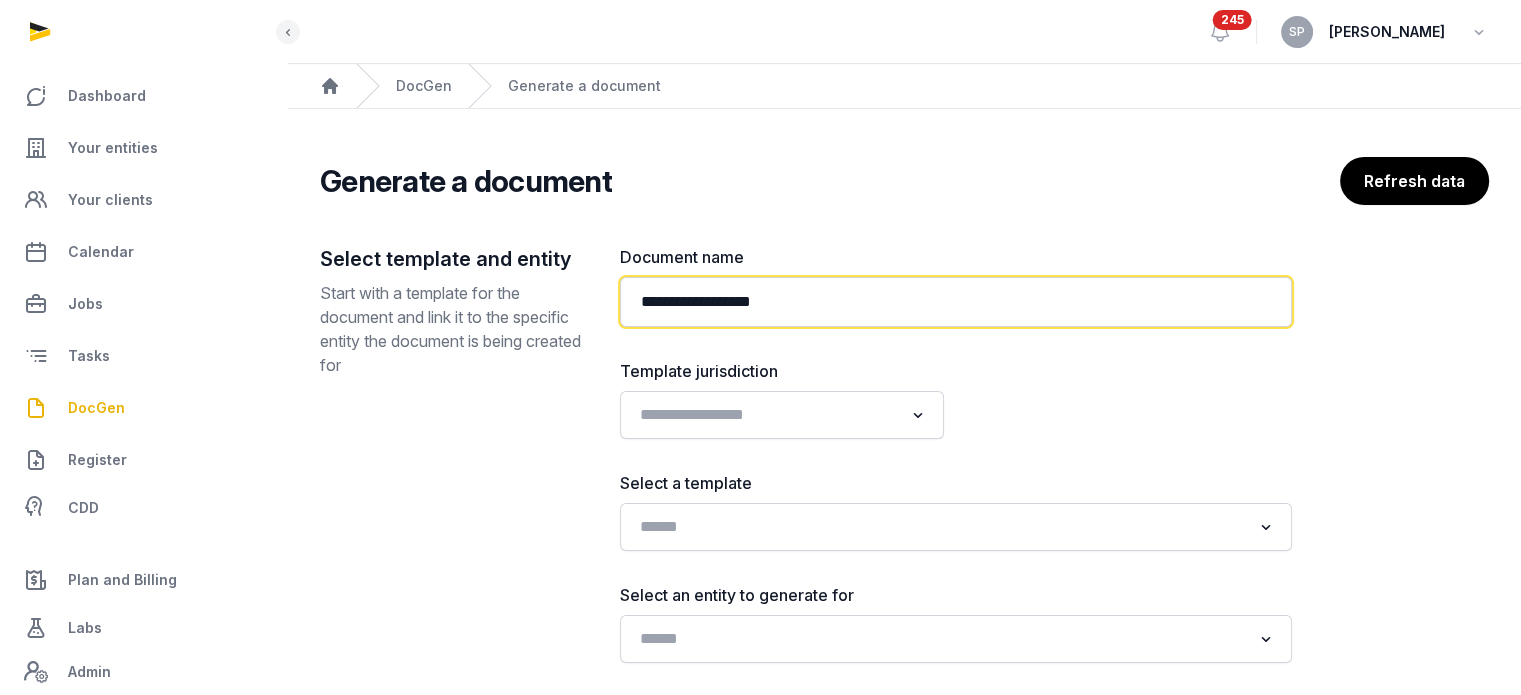 type on "**********" 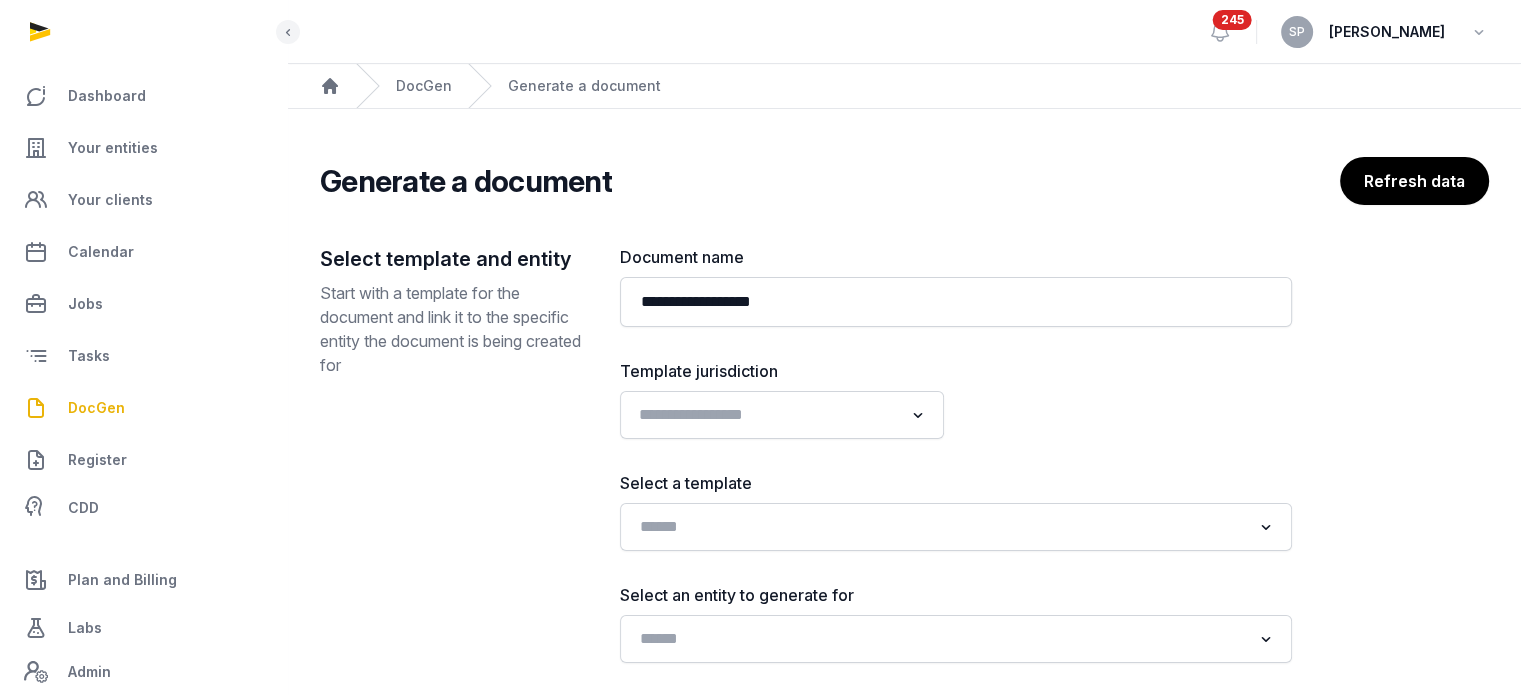 click on "Loading..." 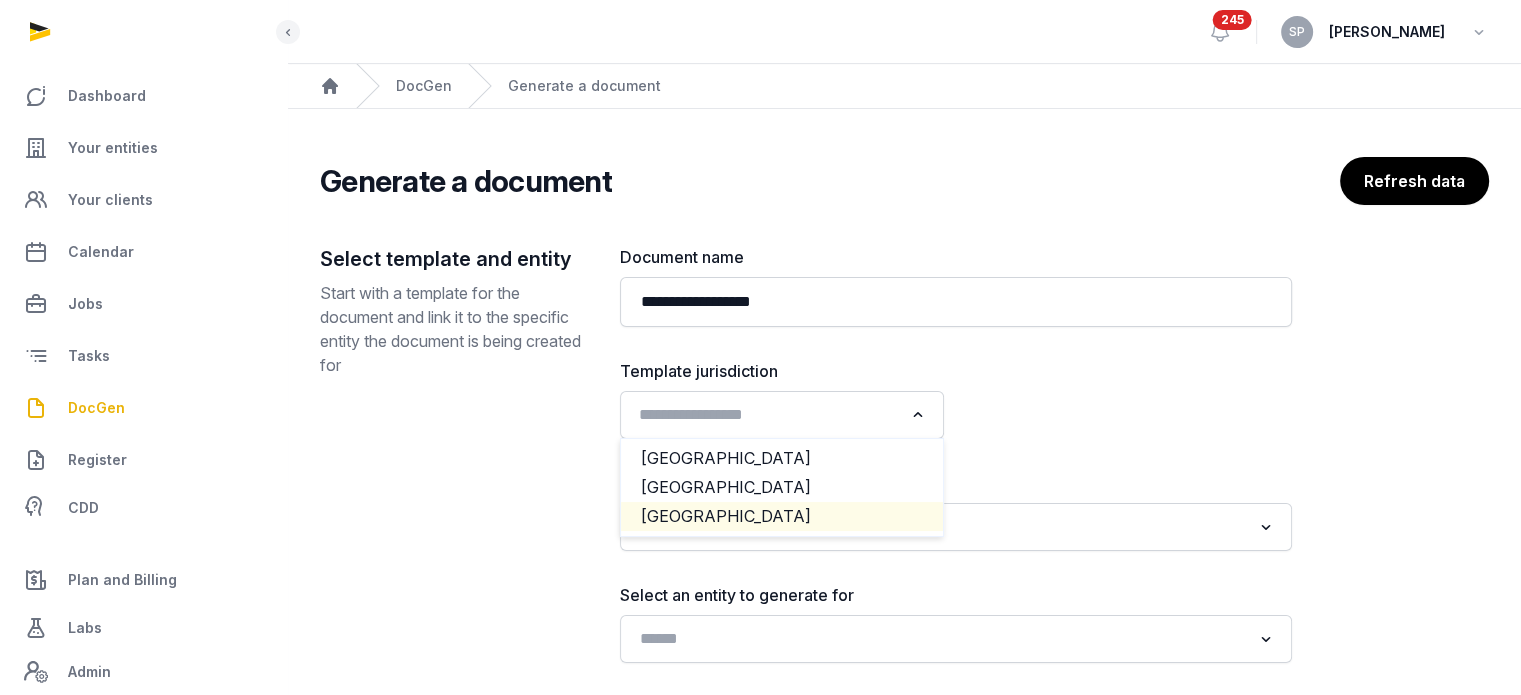 click on "USA" 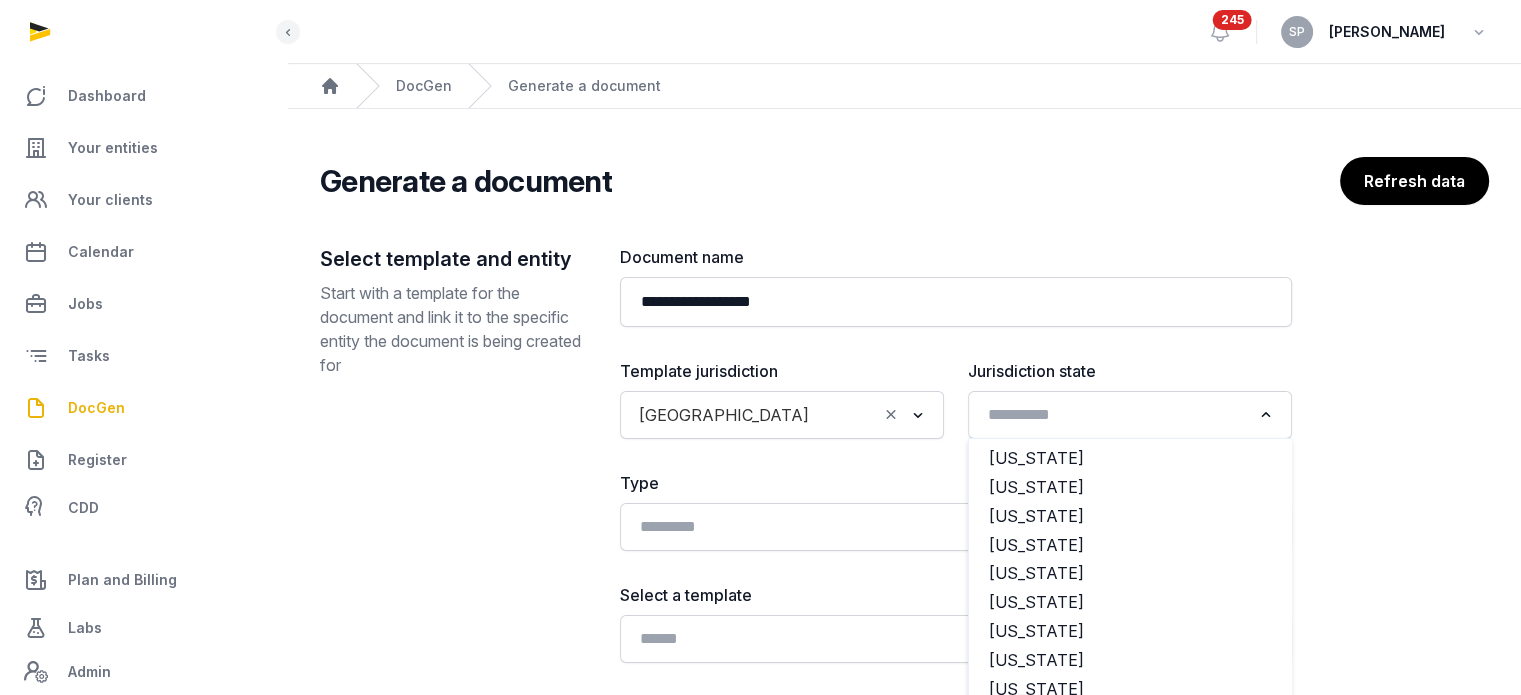 click 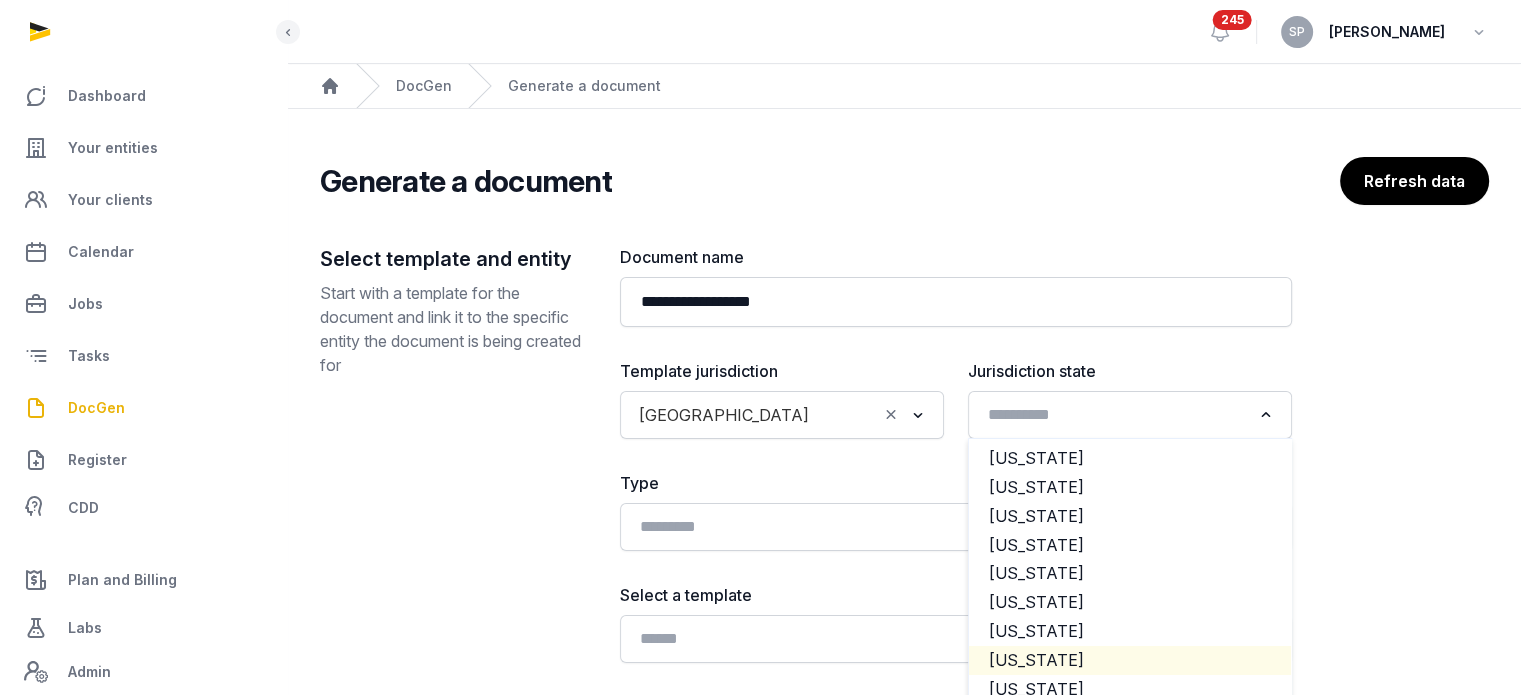 click on "Delaware" 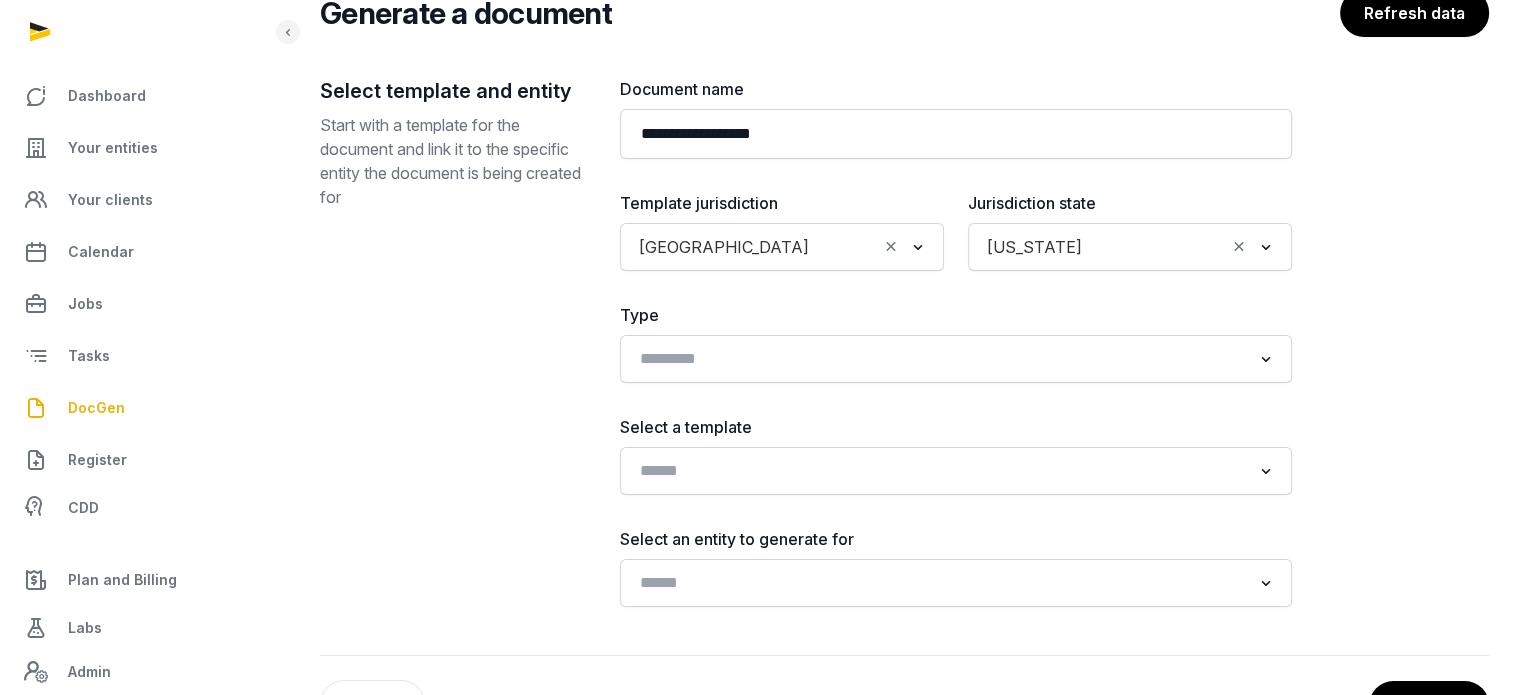 scroll, scrollTop: 241, scrollLeft: 0, axis: vertical 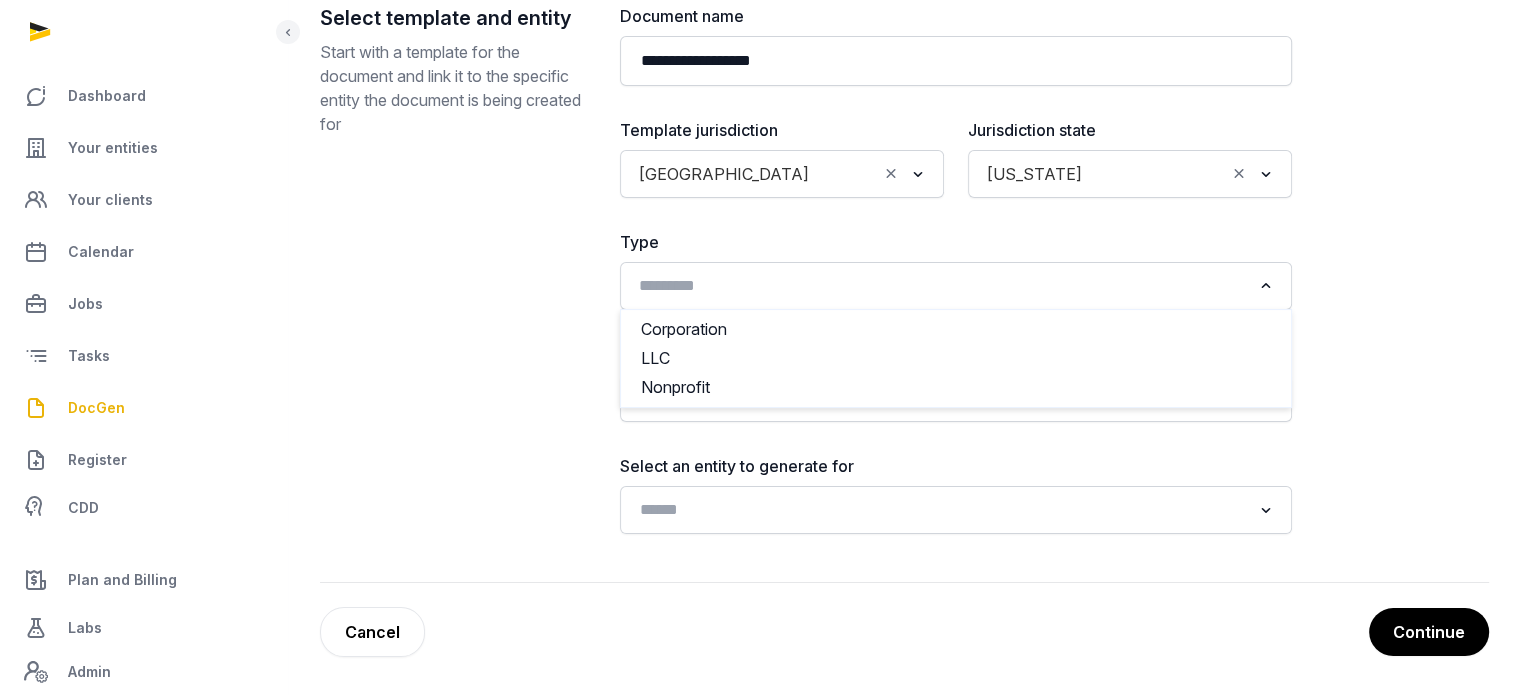 click 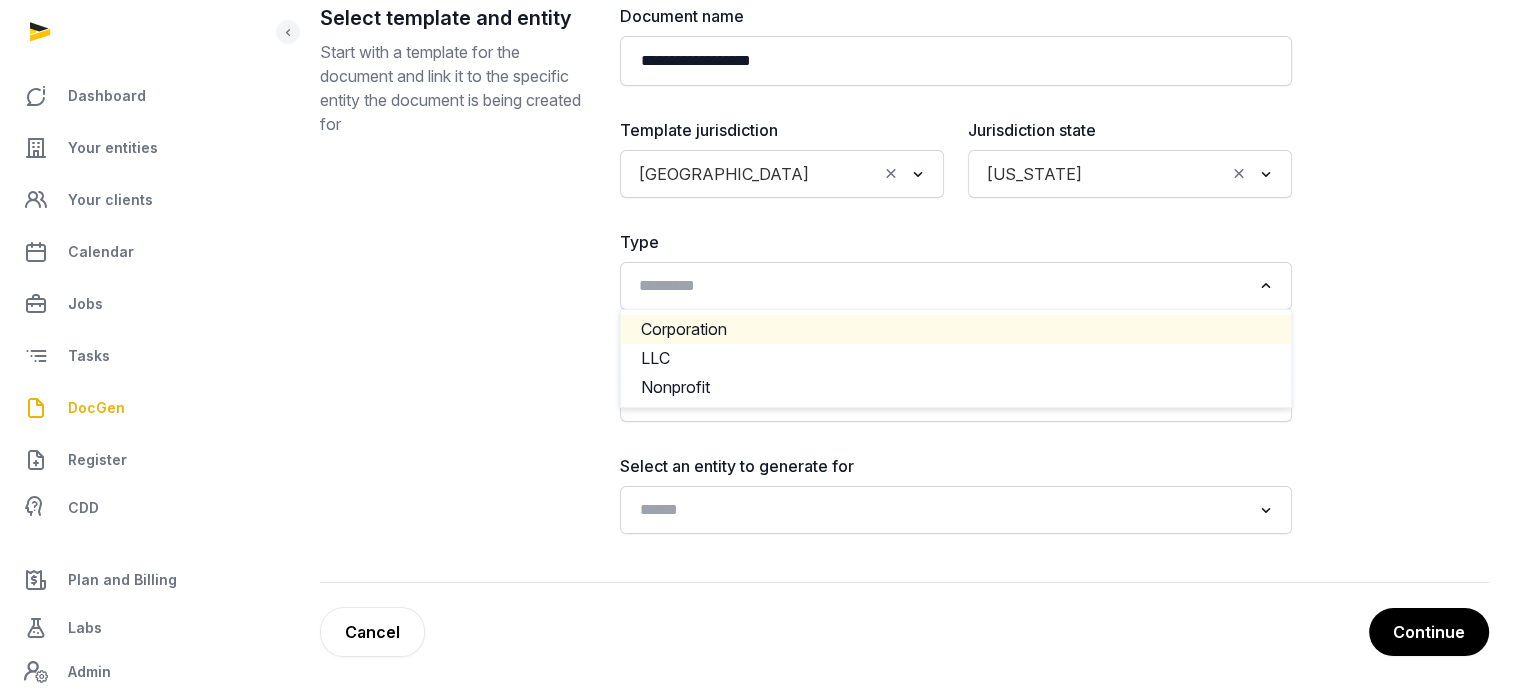 click on "Corporation" 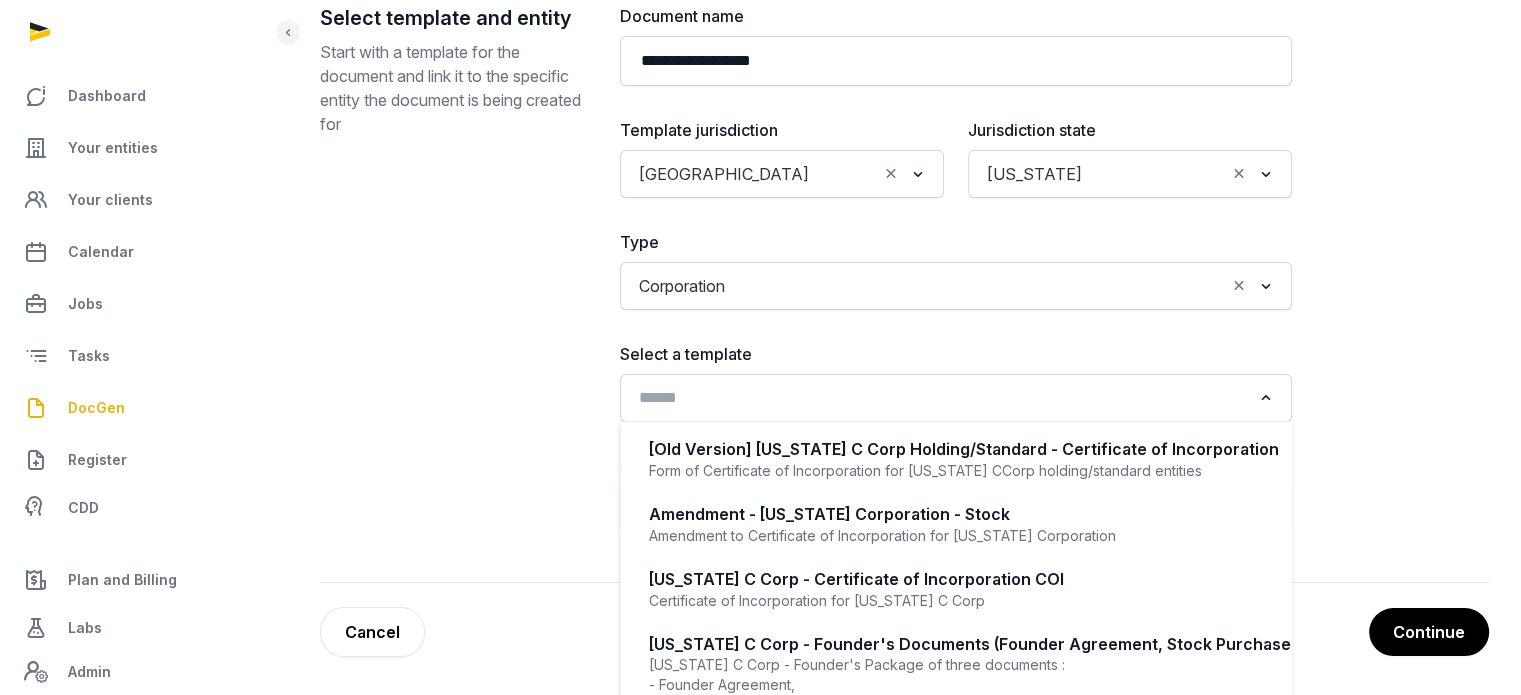 click 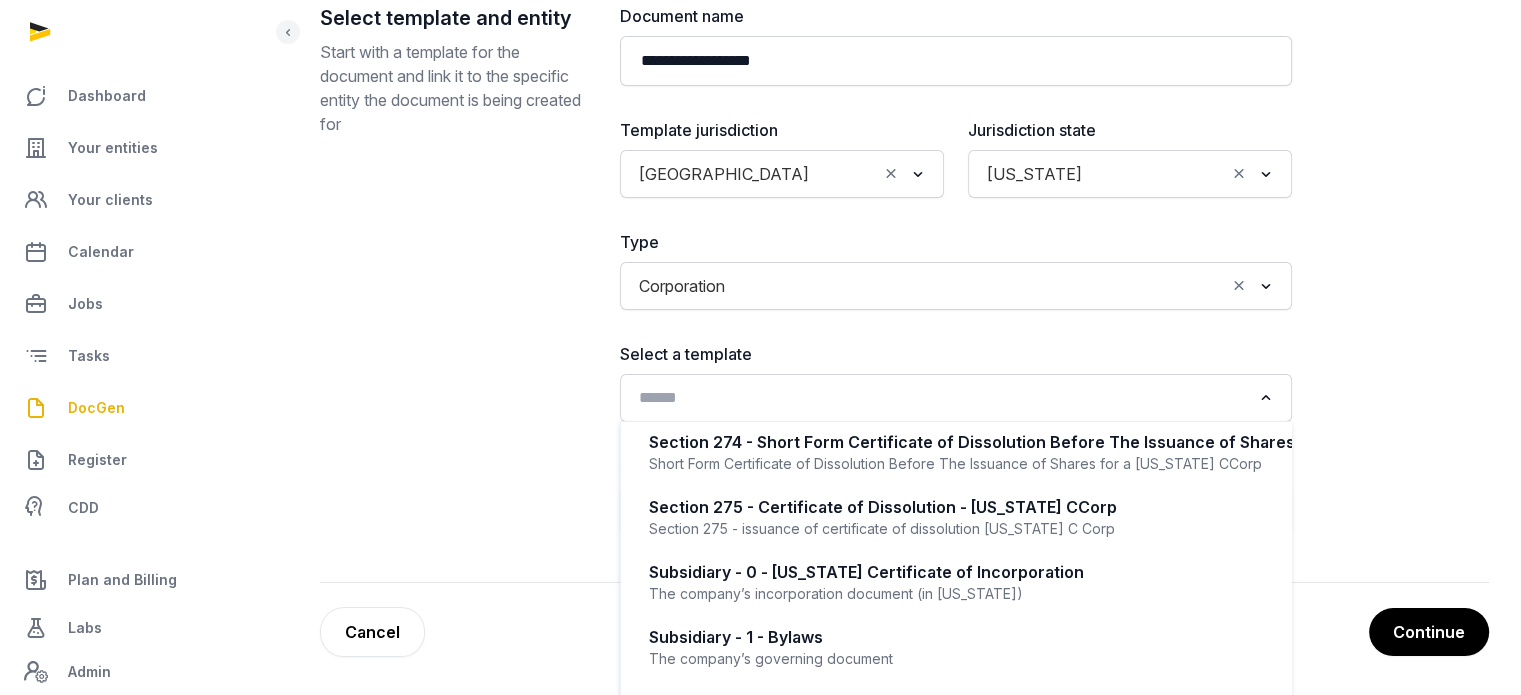 scroll, scrollTop: 968, scrollLeft: 0, axis: vertical 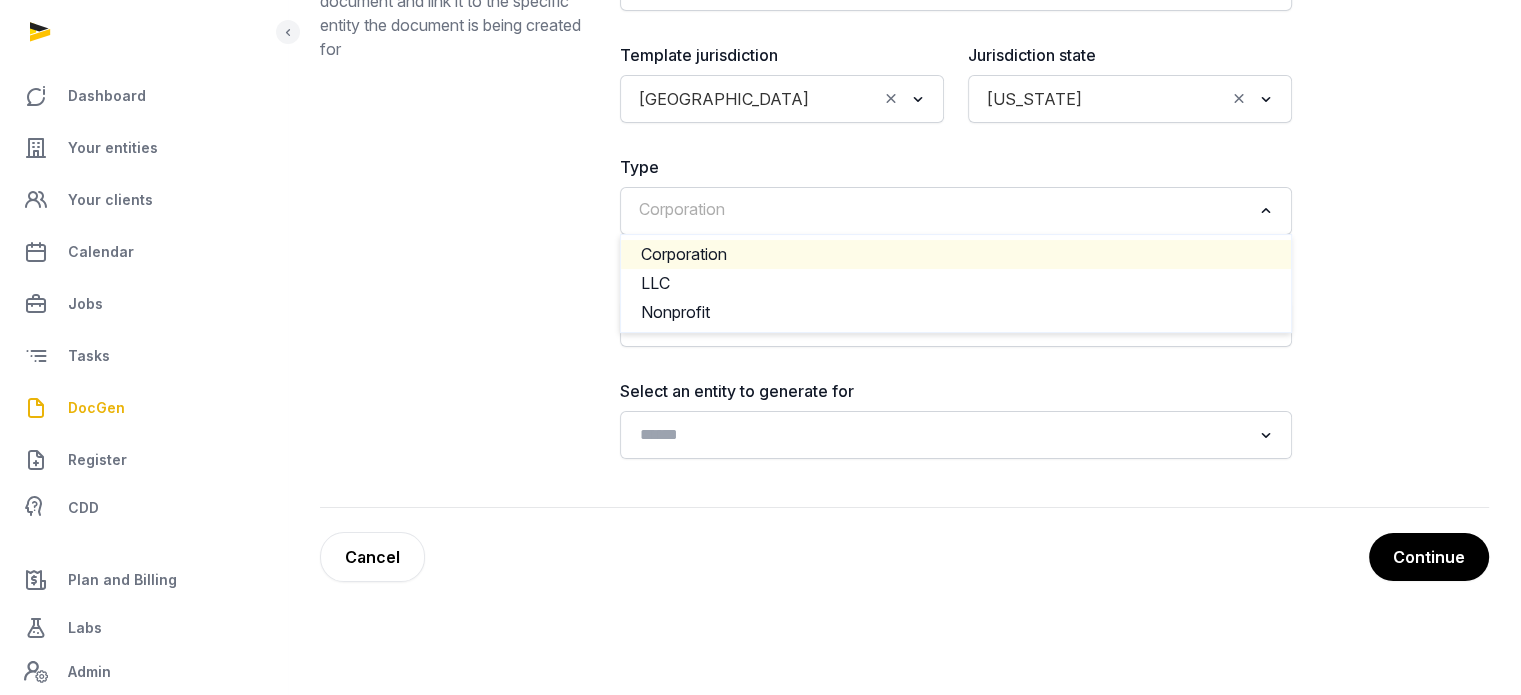 drag, startPoint x: 771, startPoint y: 219, endPoint x: 598, endPoint y: 208, distance: 173.34937 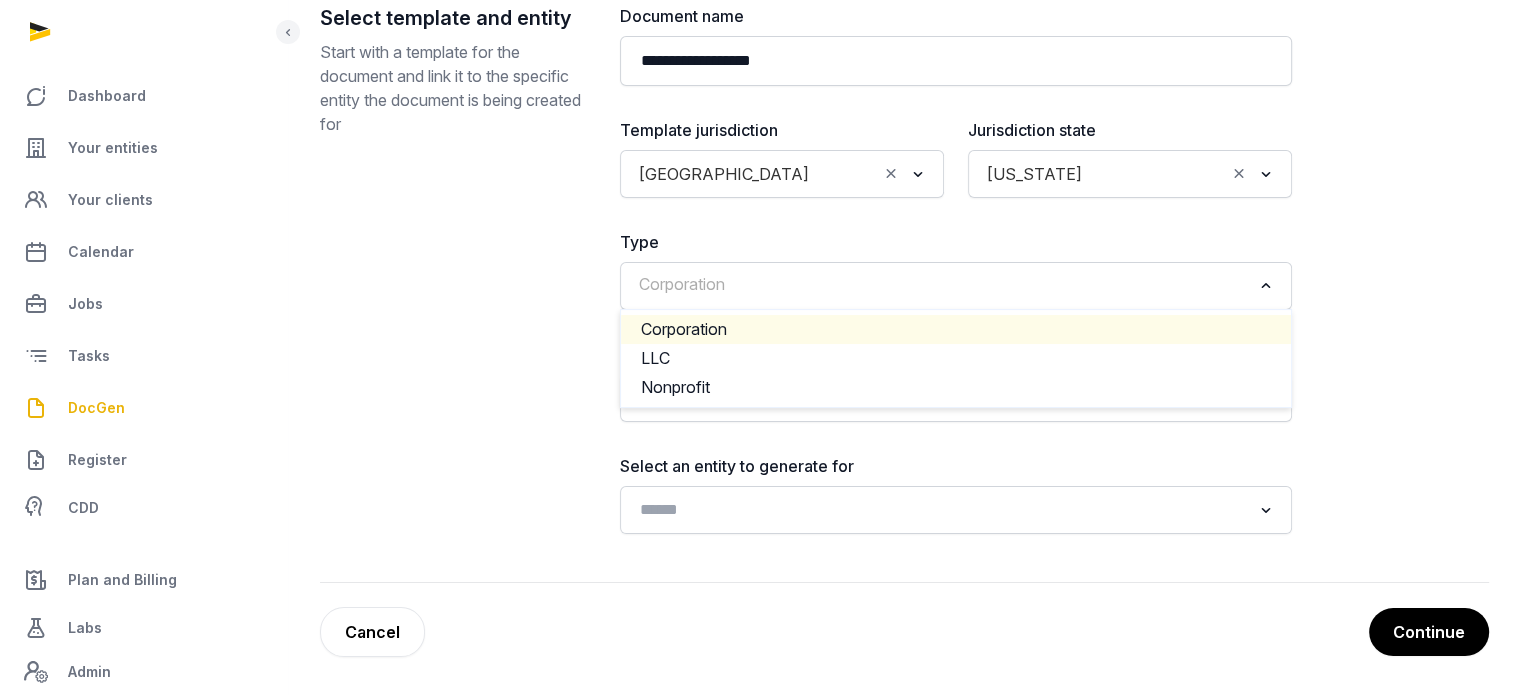 click on "Corporation" 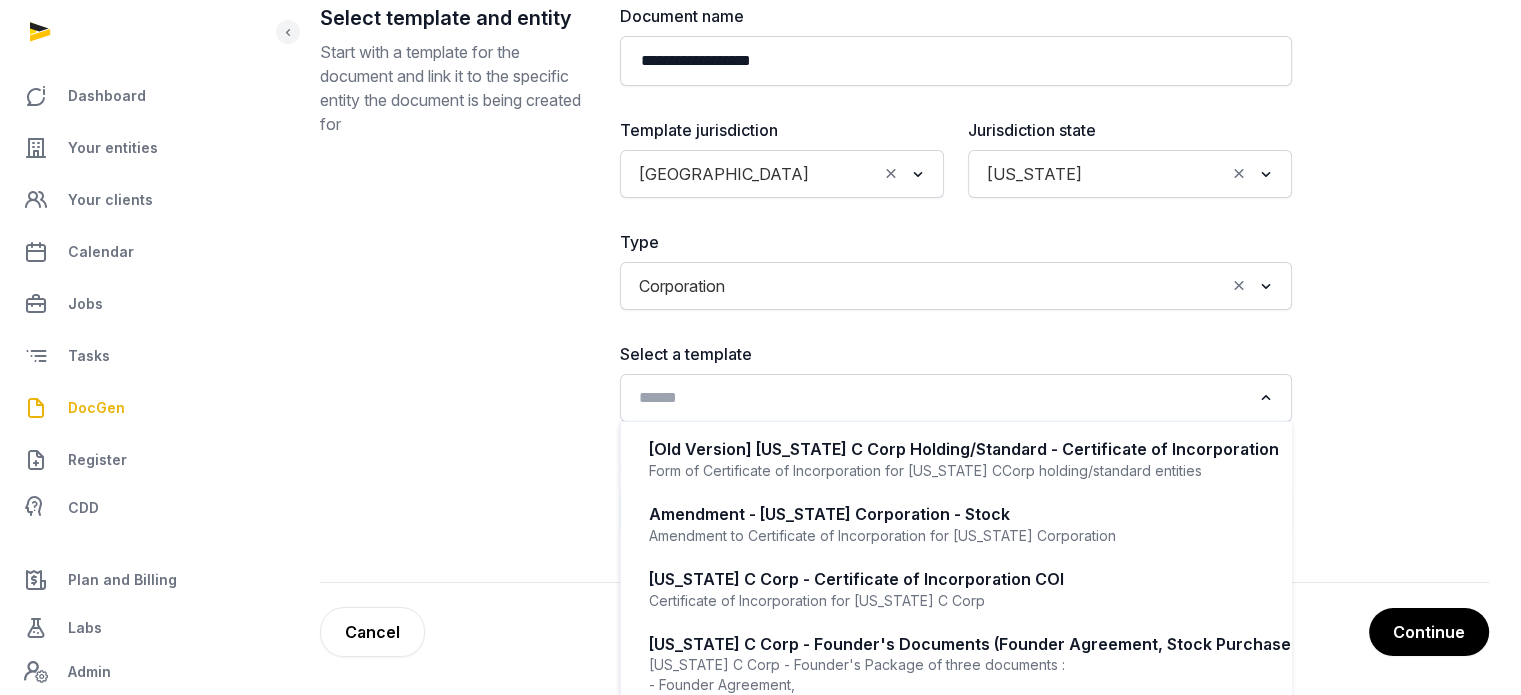 click 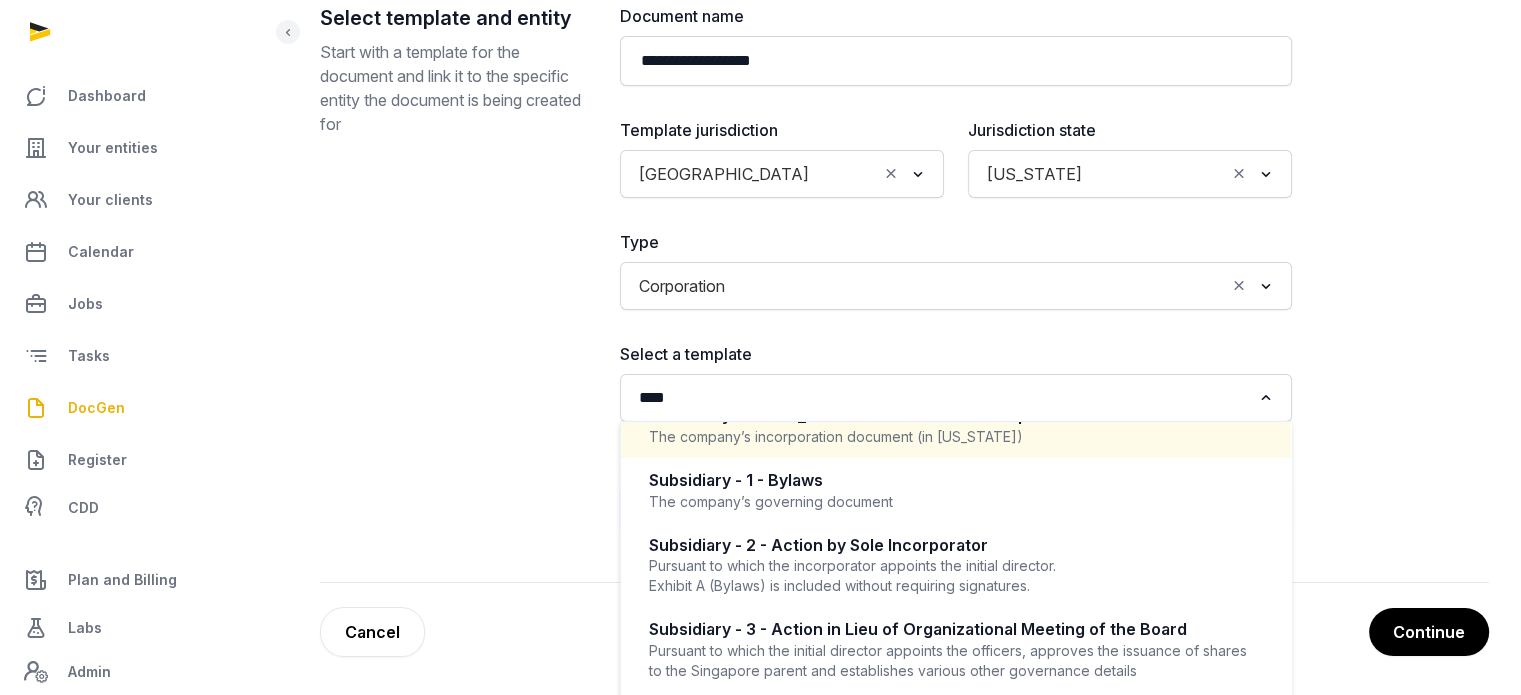 scroll, scrollTop: 105, scrollLeft: 0, axis: vertical 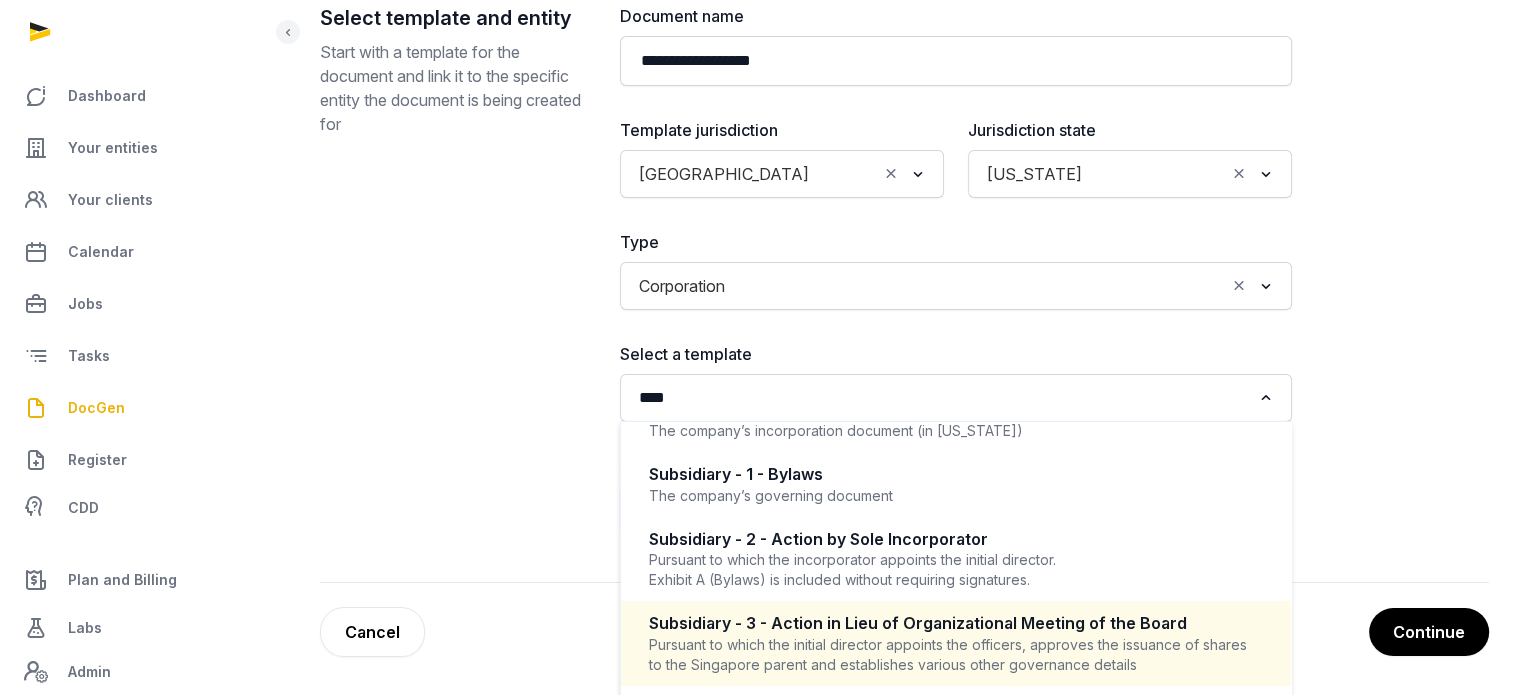 click on "Subsidiary - 3 - Action in Lieu of Organizational Meeting of the Board" at bounding box center [956, 623] 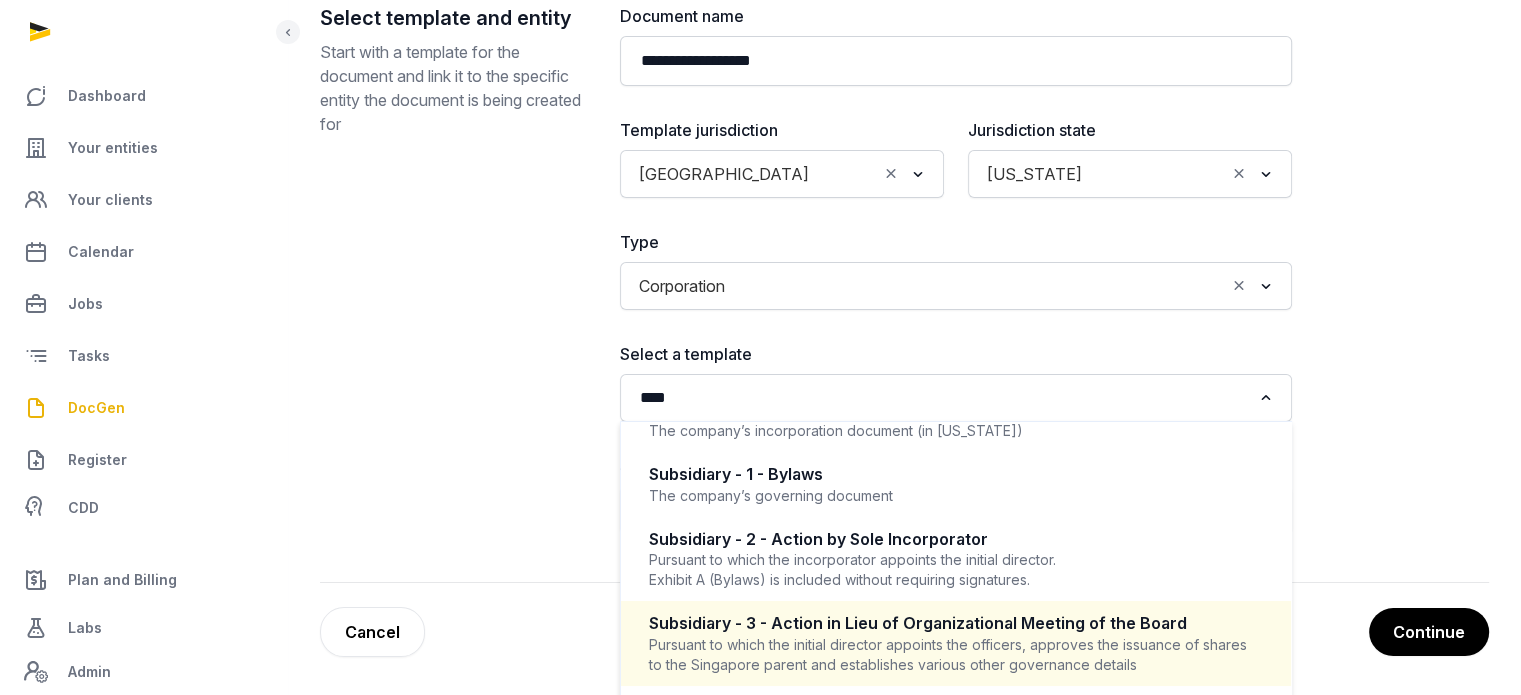 type 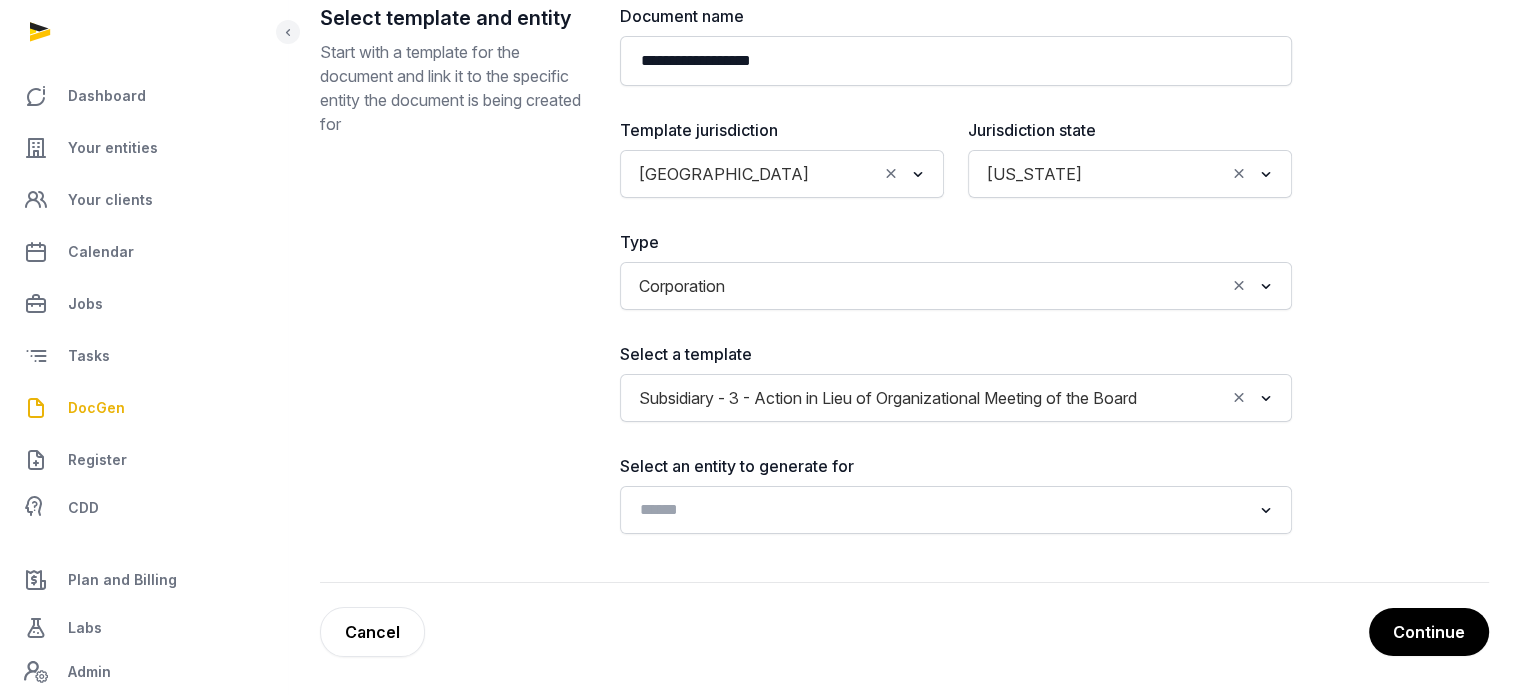 scroll, scrollTop: 4, scrollLeft: 0, axis: vertical 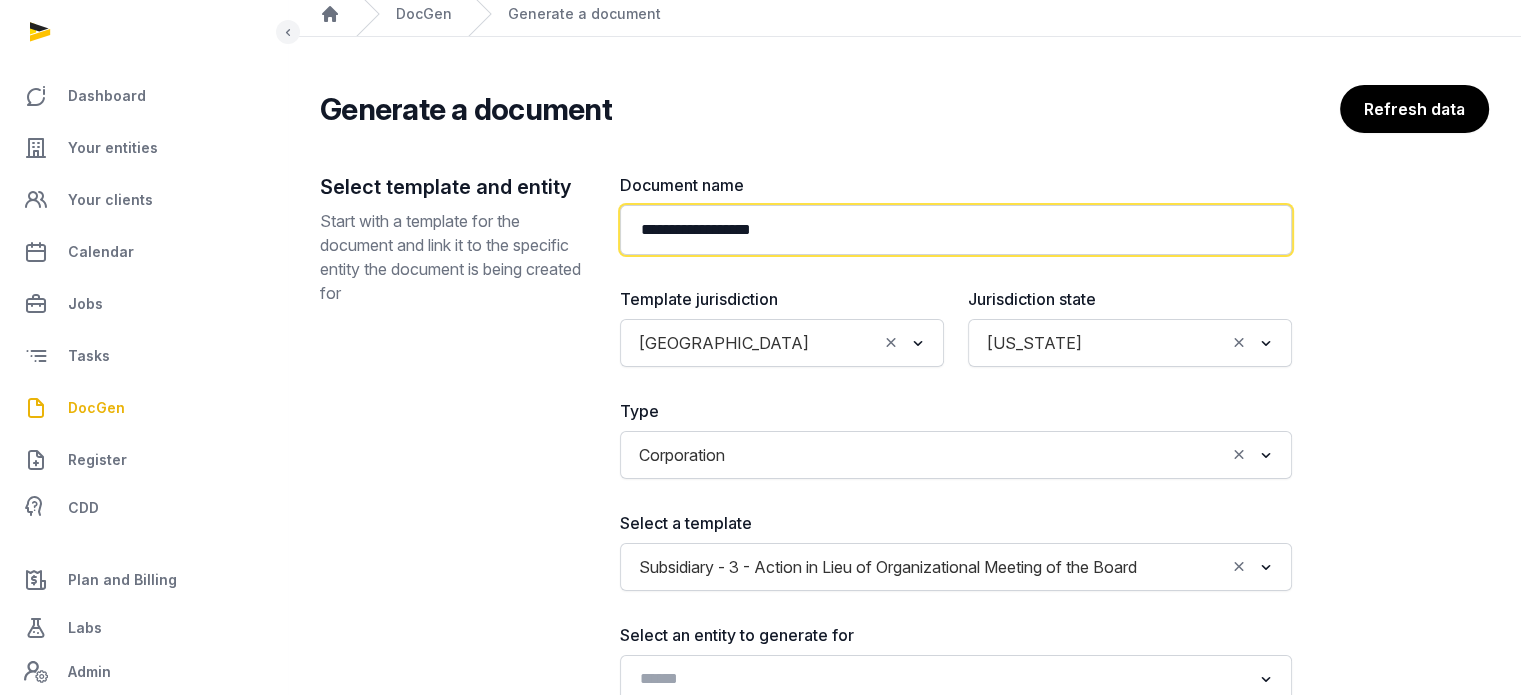 click on "**********" 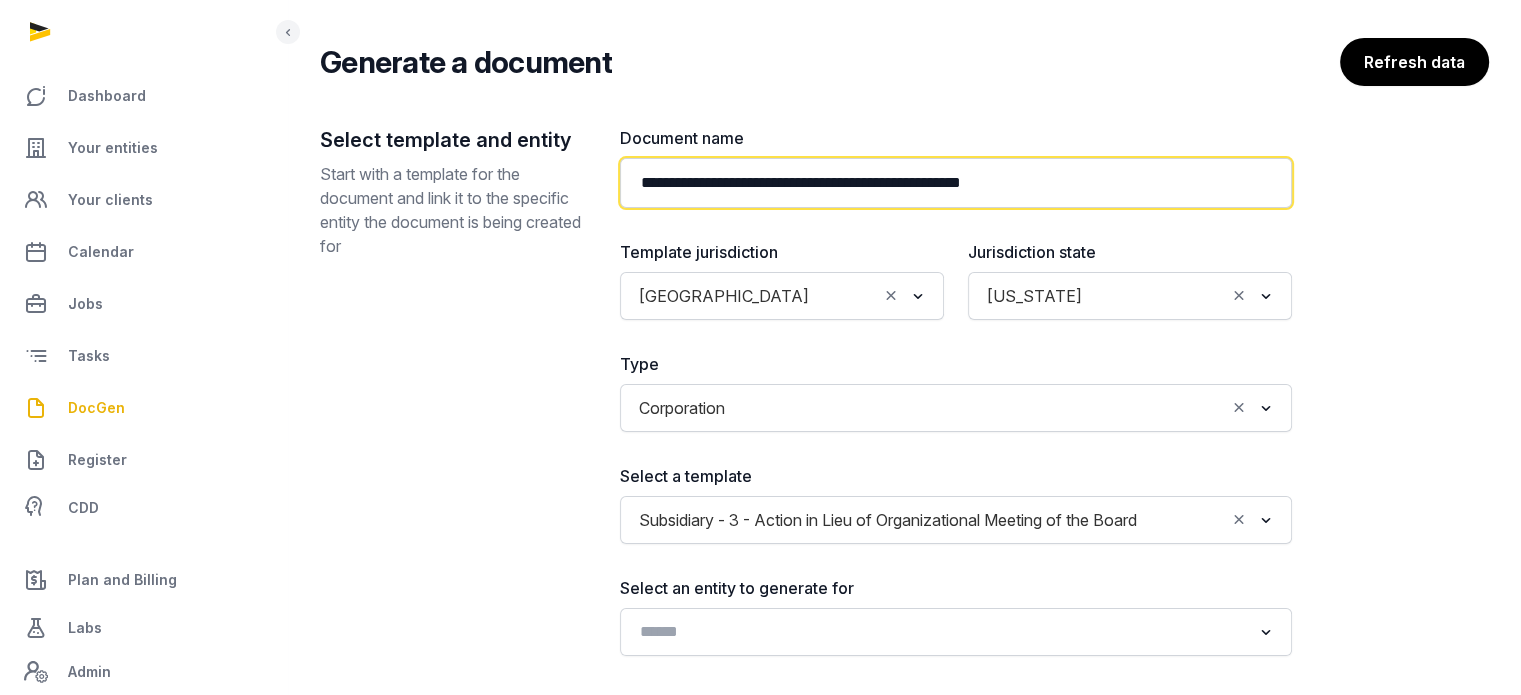 scroll, scrollTop: 241, scrollLeft: 0, axis: vertical 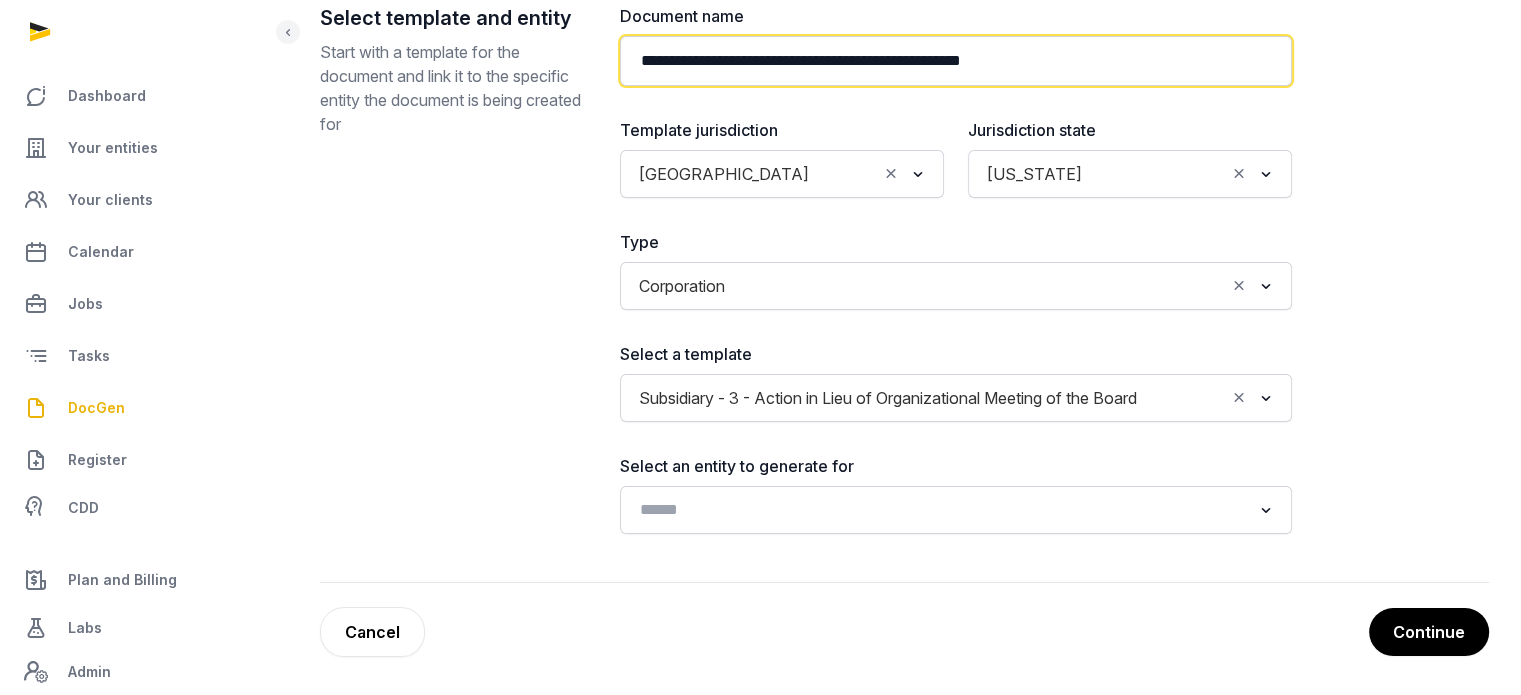 type on "**********" 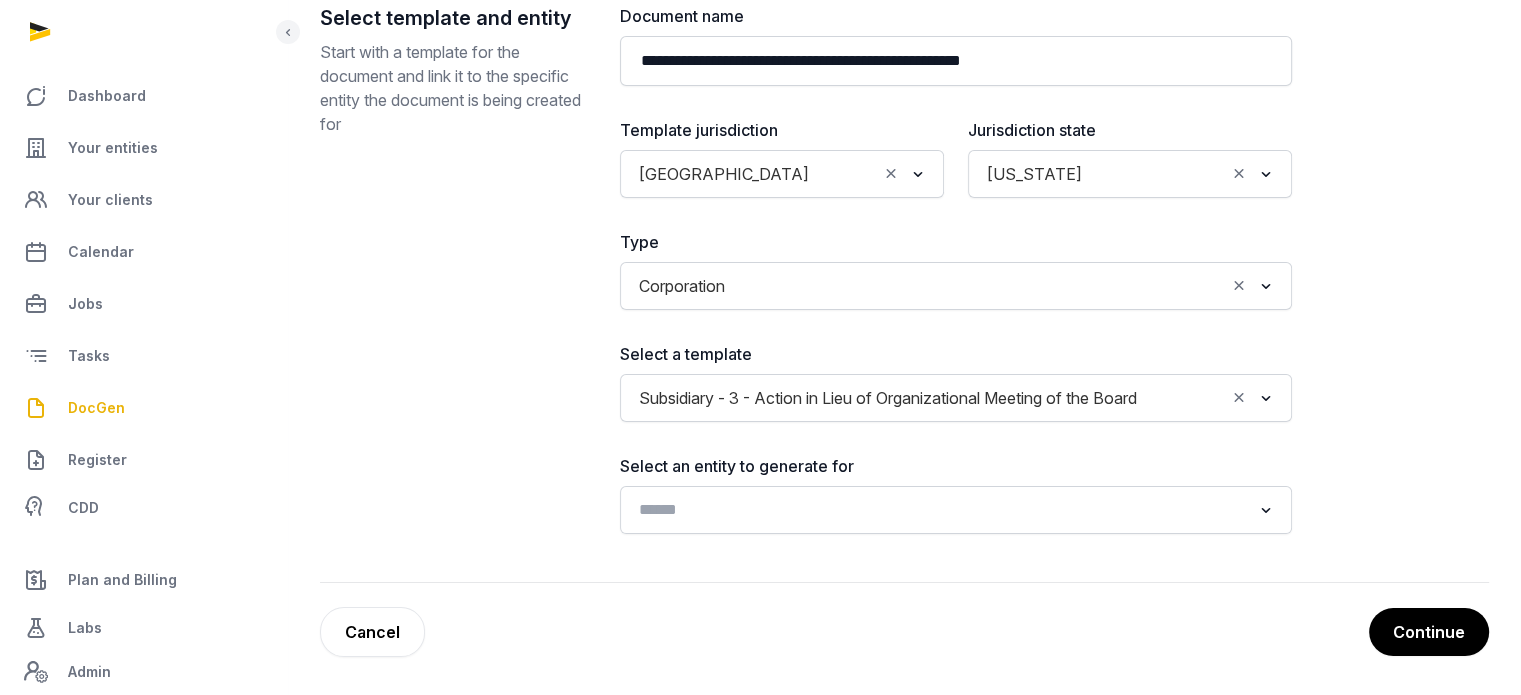 click 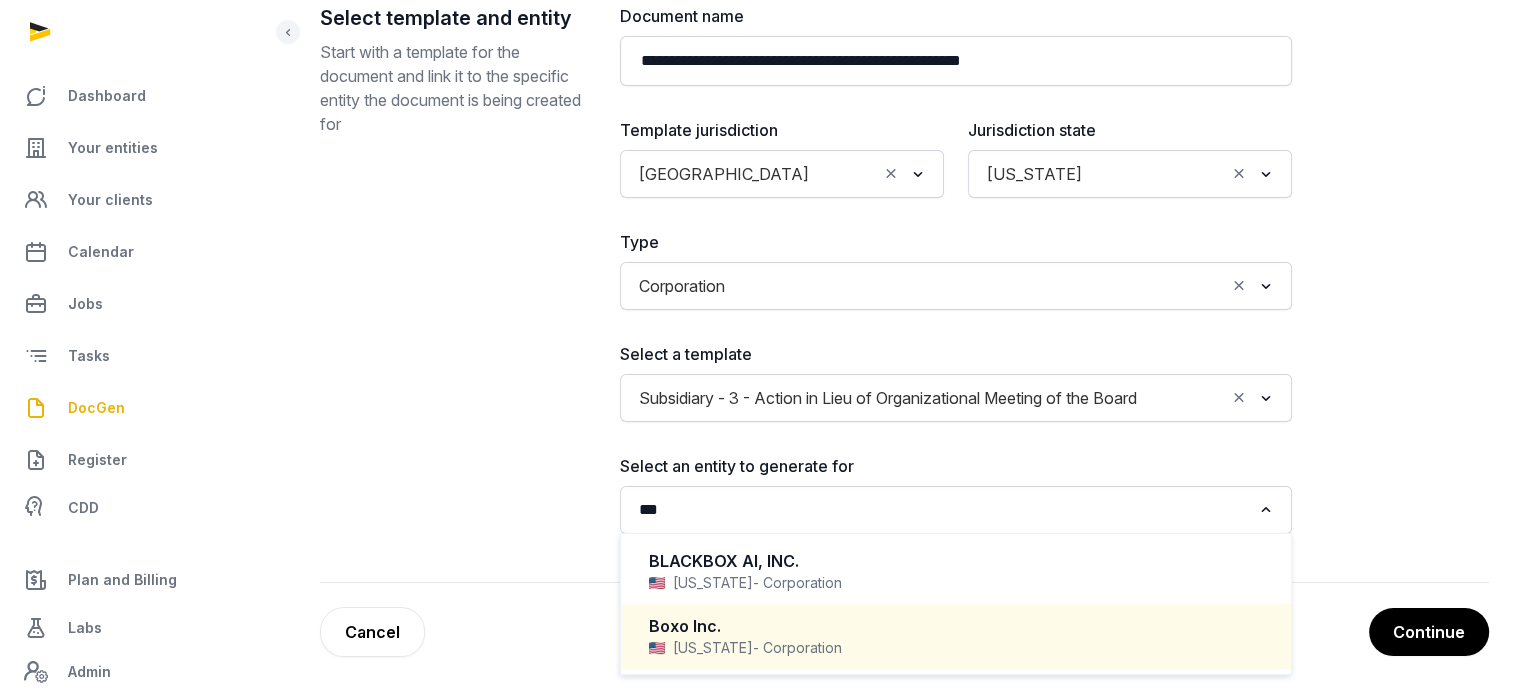 click on "Boxo Inc." at bounding box center (956, 626) 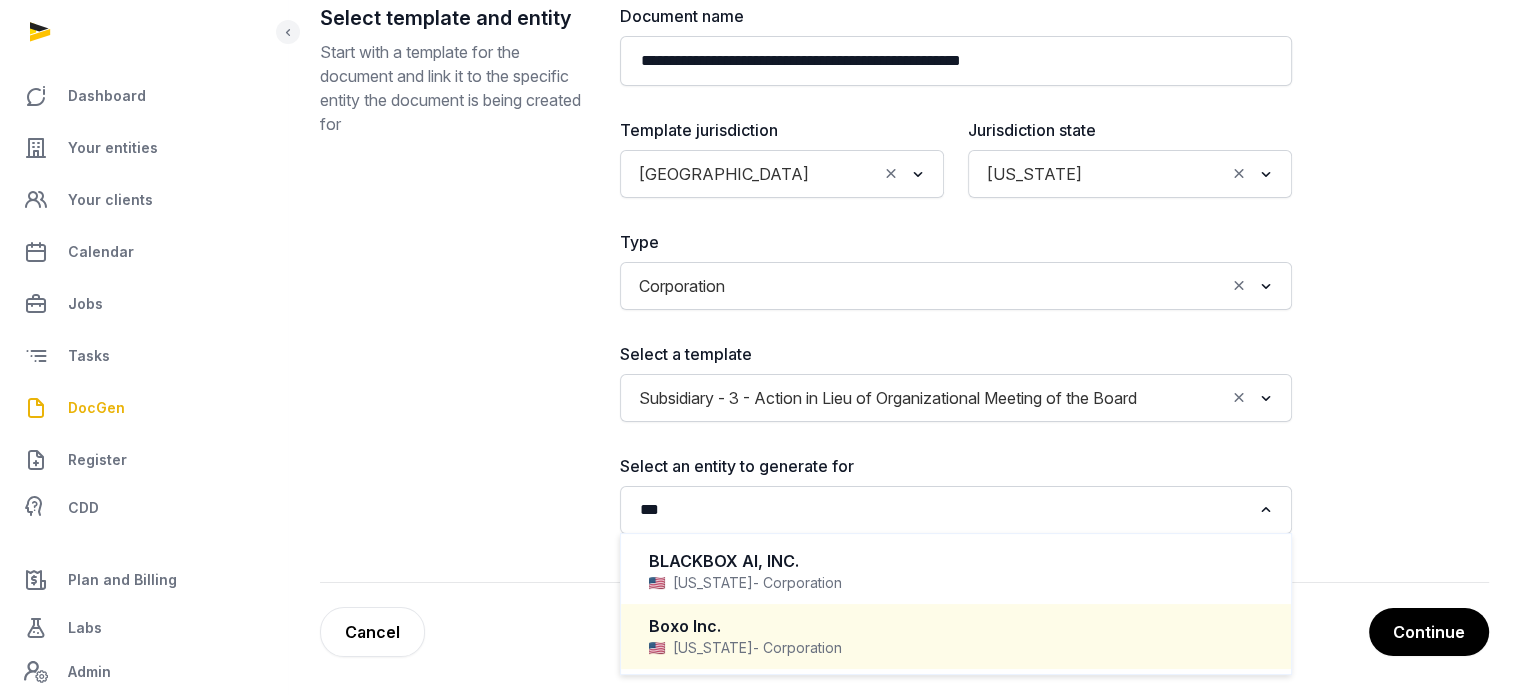 type 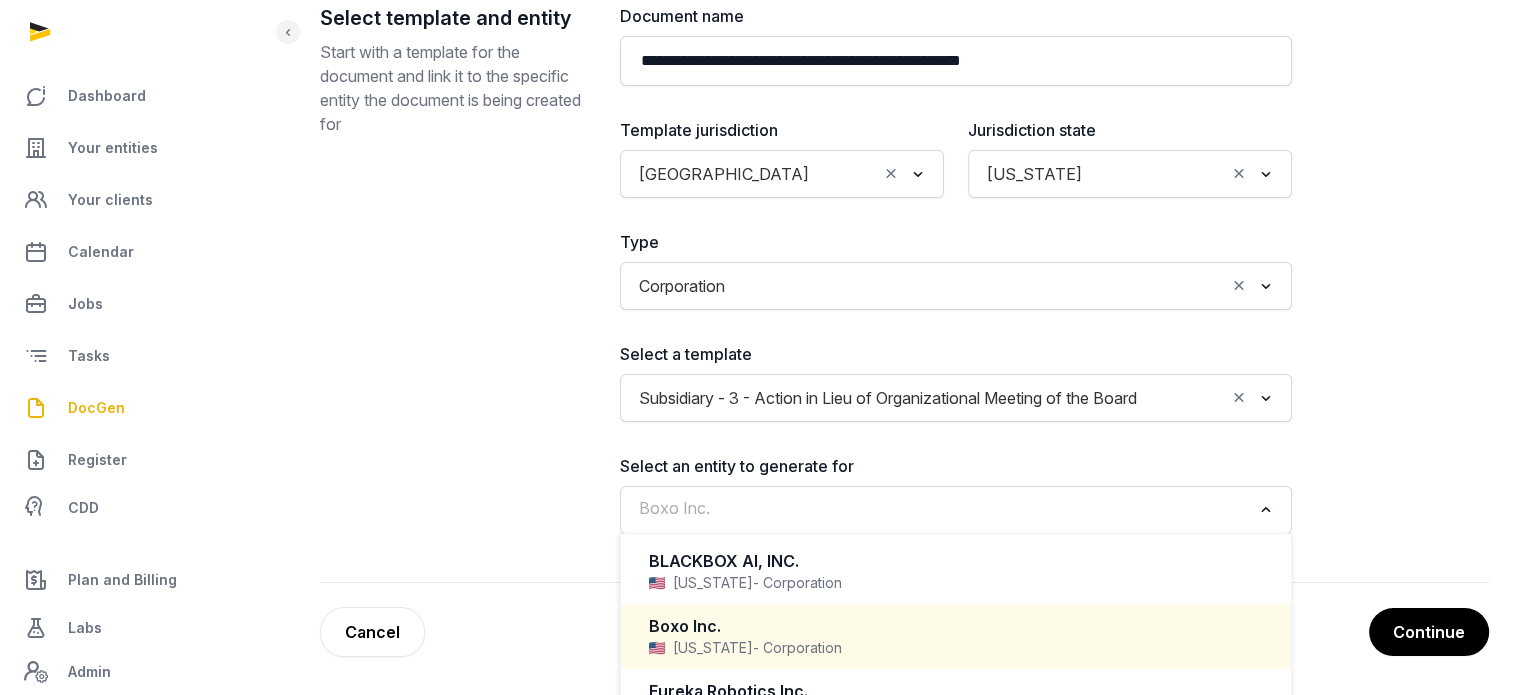 click 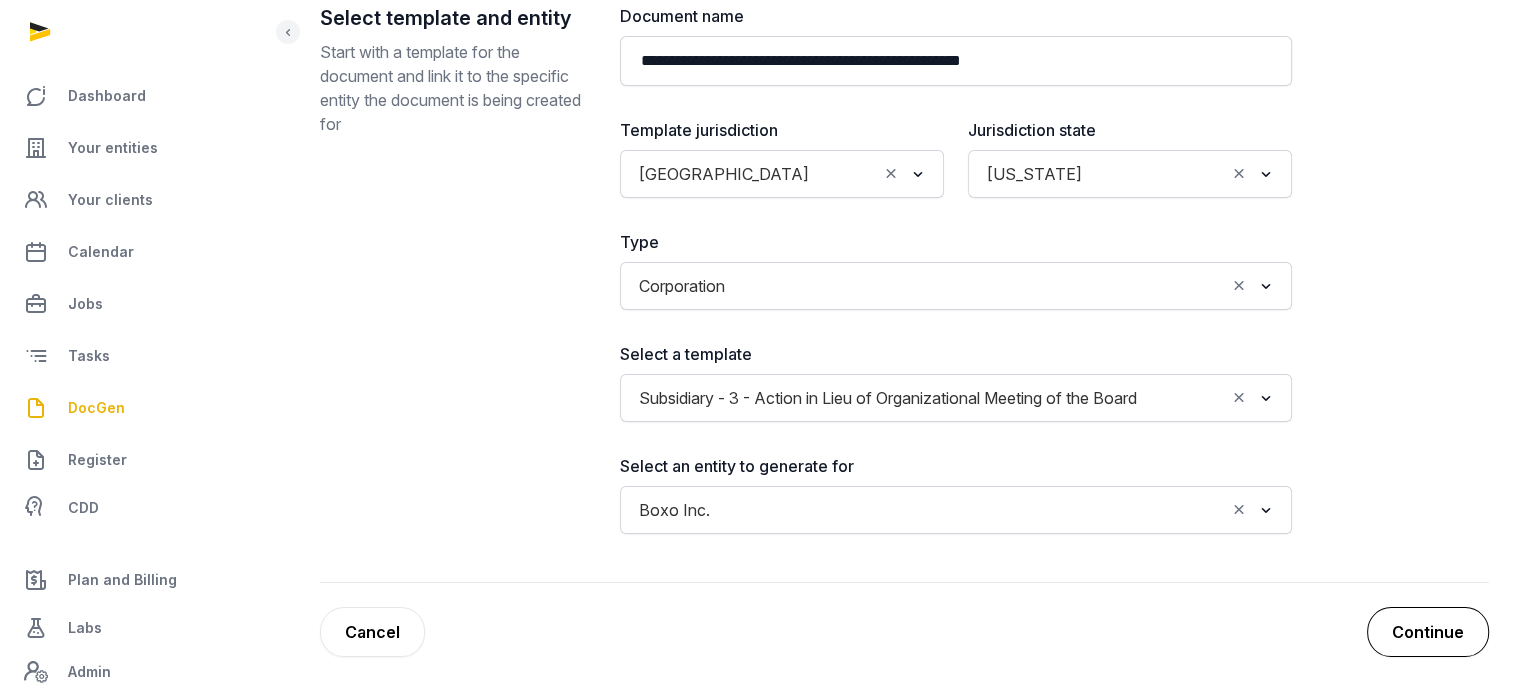 click on "Continue" at bounding box center [1428, 632] 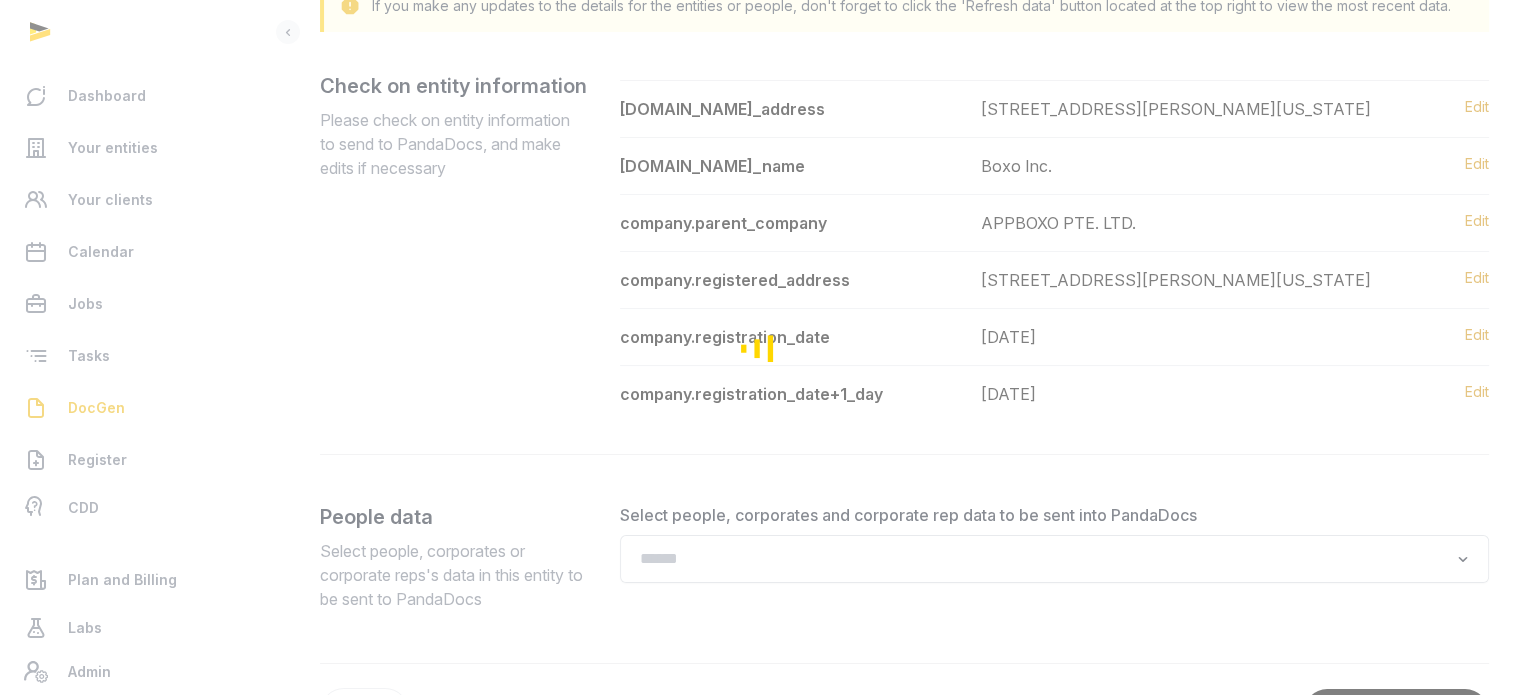 scroll, scrollTop: 369, scrollLeft: 0, axis: vertical 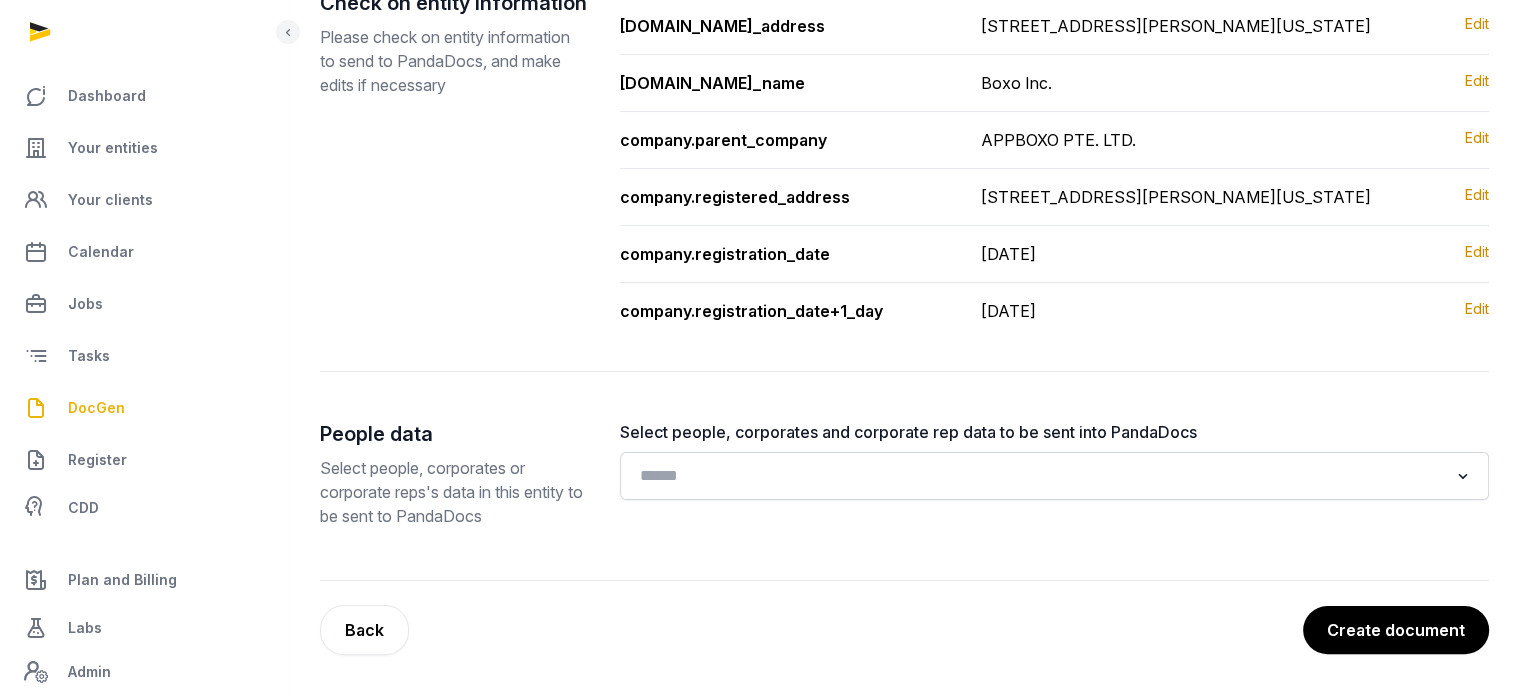click on "Create document" at bounding box center (1396, 630) 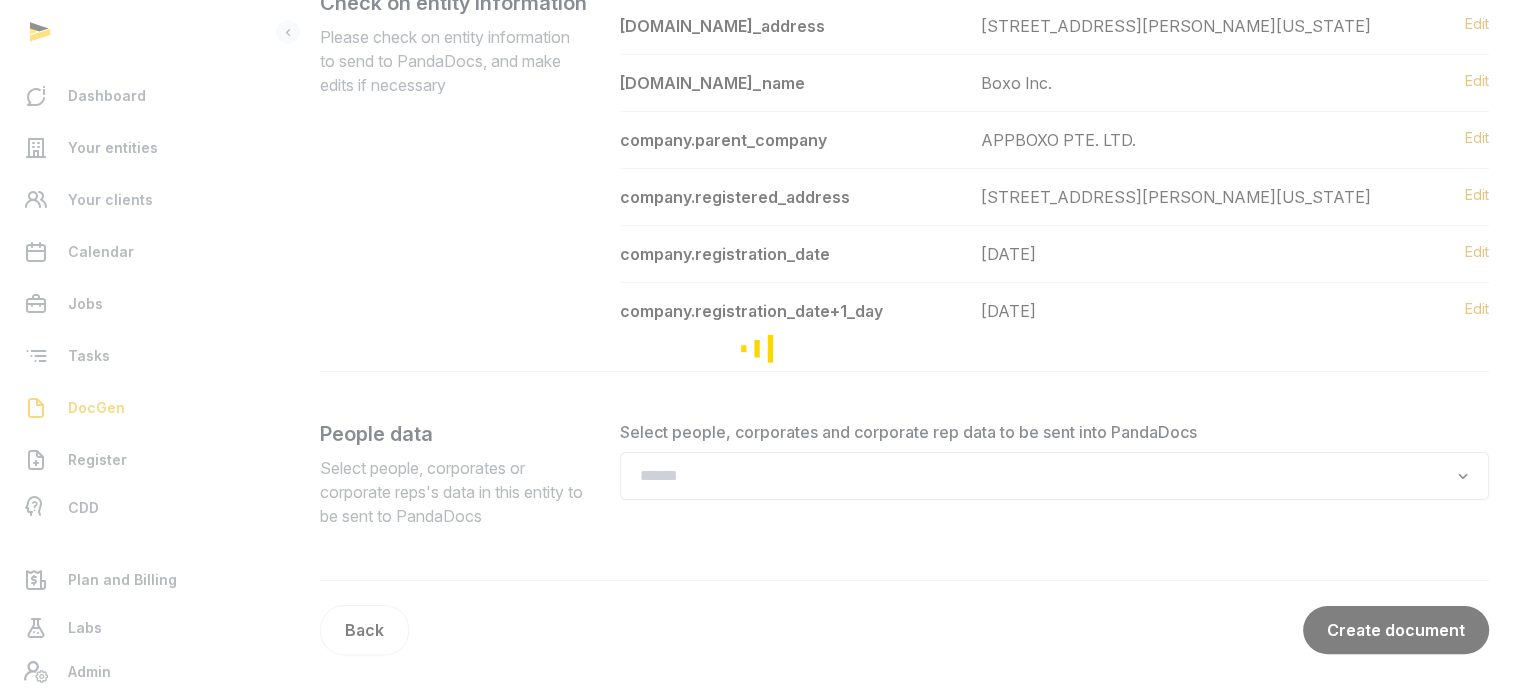 scroll, scrollTop: 0, scrollLeft: 0, axis: both 